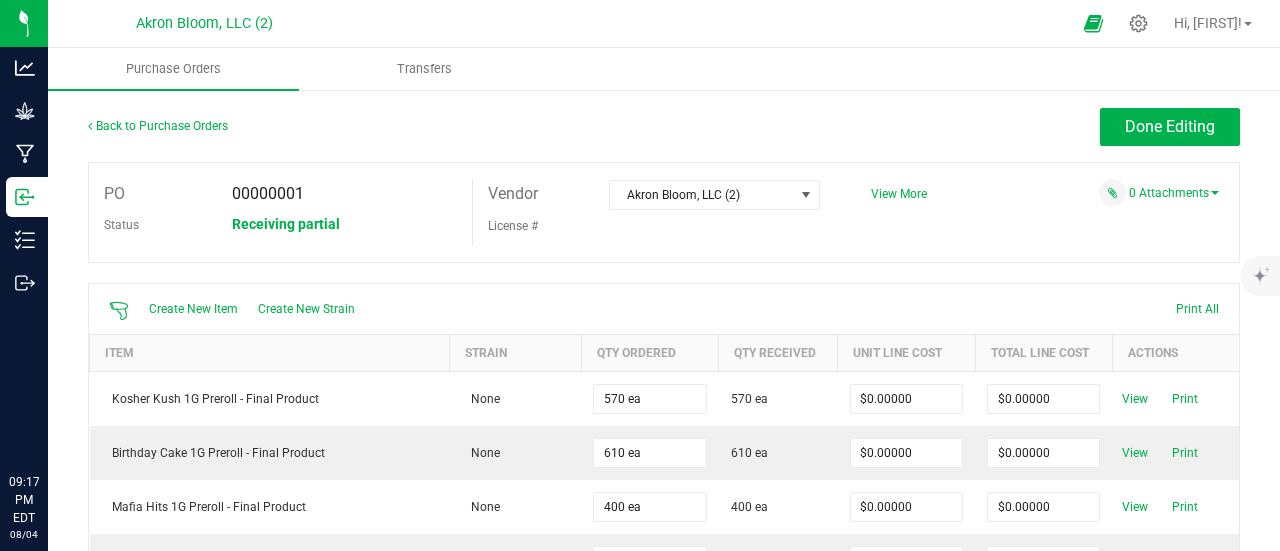 scroll, scrollTop: 0, scrollLeft: 0, axis: both 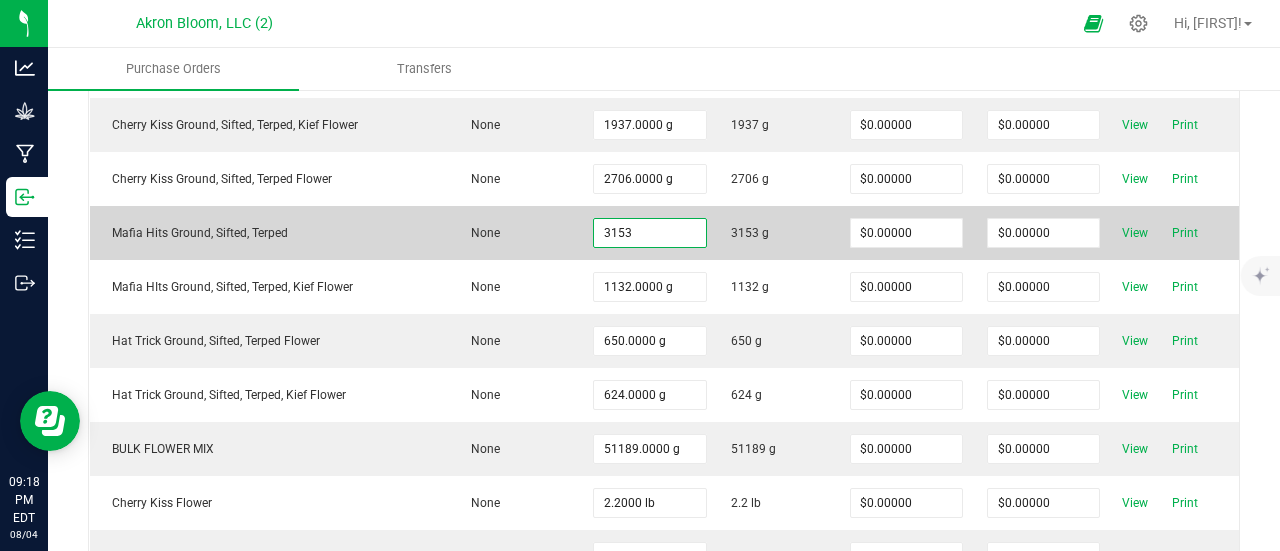 click on "3153" at bounding box center (649, 233) 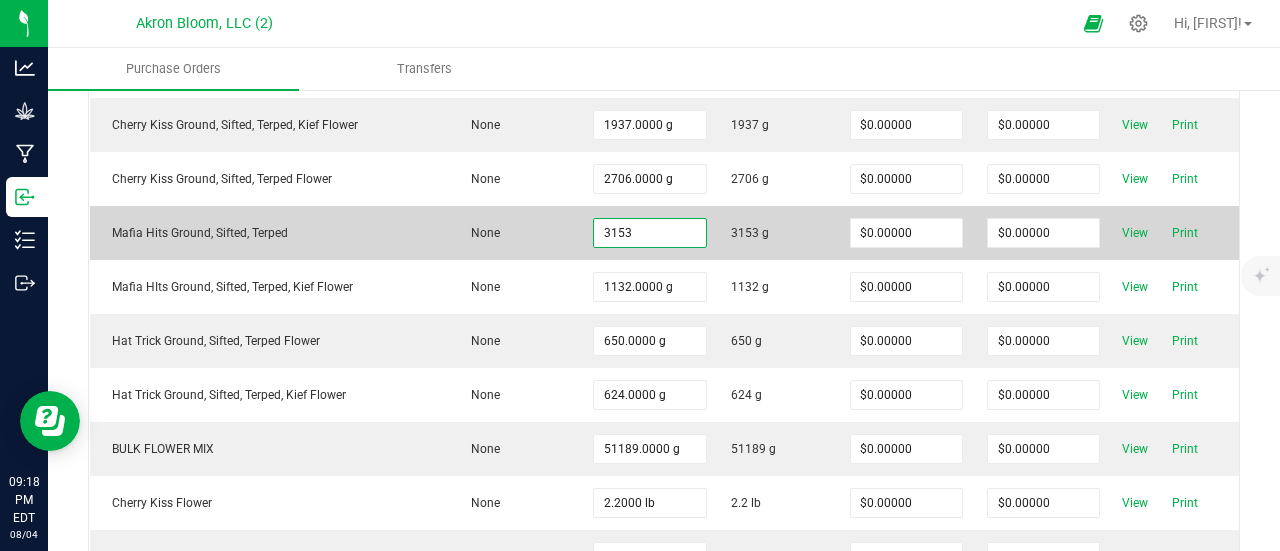 click on "3153" at bounding box center (649, 233) 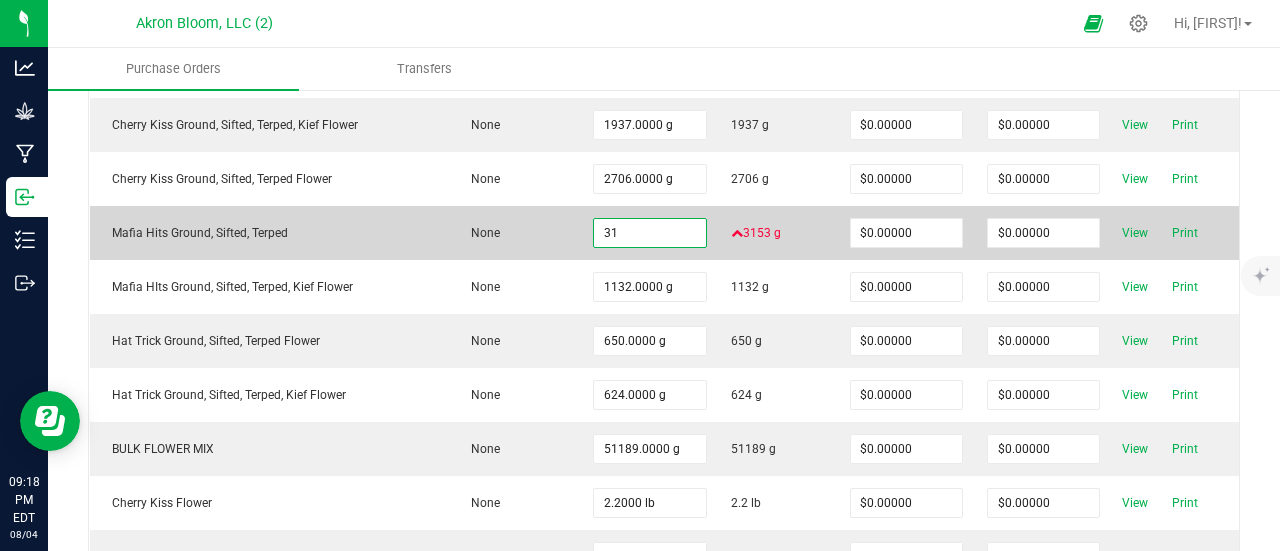 type on "3" 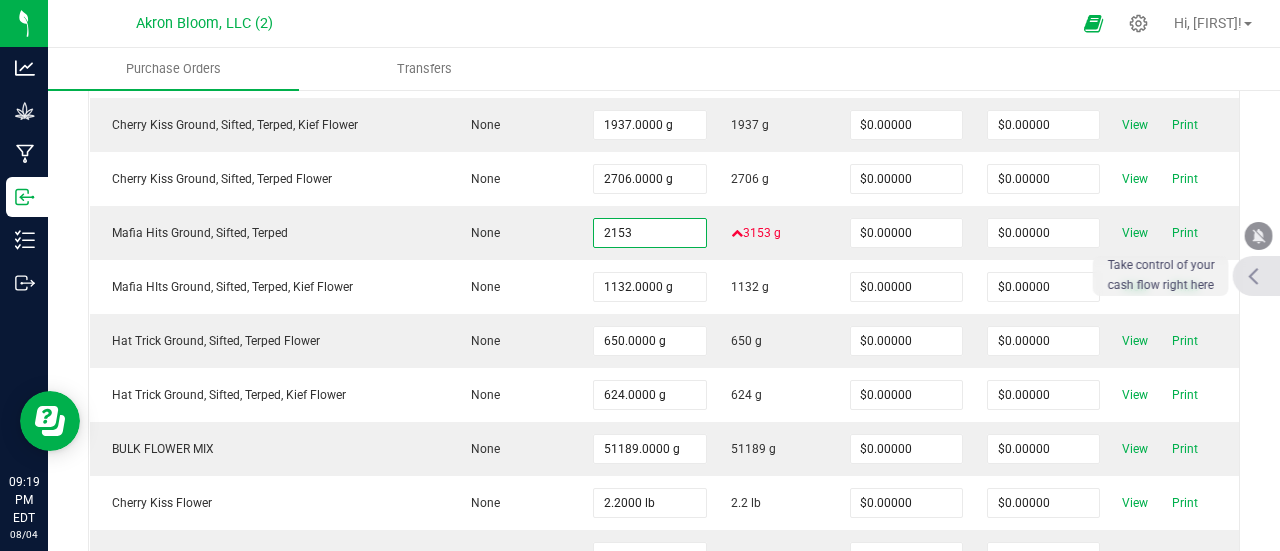type on "[QUANTITY] g" 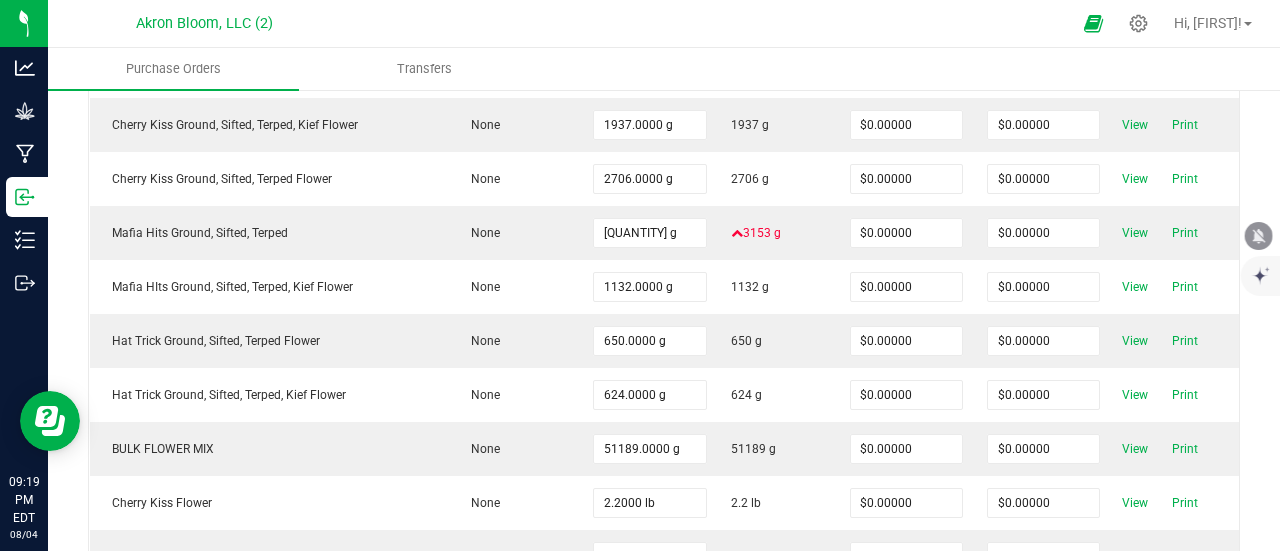 drag, startPoint x: 1274, startPoint y: 290, endPoint x: 1273, endPoint y: 226, distance: 64.00781 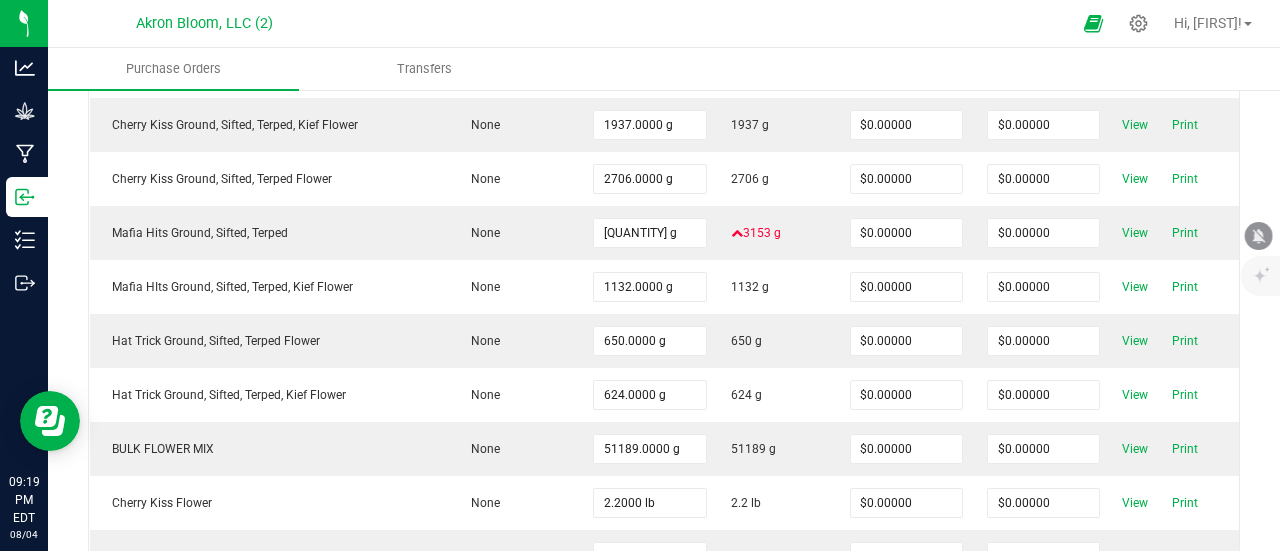 click on "Analytics Grow Manufacturing Inbound Inventory Outbound [TIME] [AMPM] [MM]/[DD]/[YEAR]  [MM]/[DD]   [COMPANY] ([NUMBER])   Hi, [FIRST]!
Purchase Orders
Transfers
Back to Purchase Orders
Done Editing
PO
[PO_NUMBER]
Status" at bounding box center [640, 275] 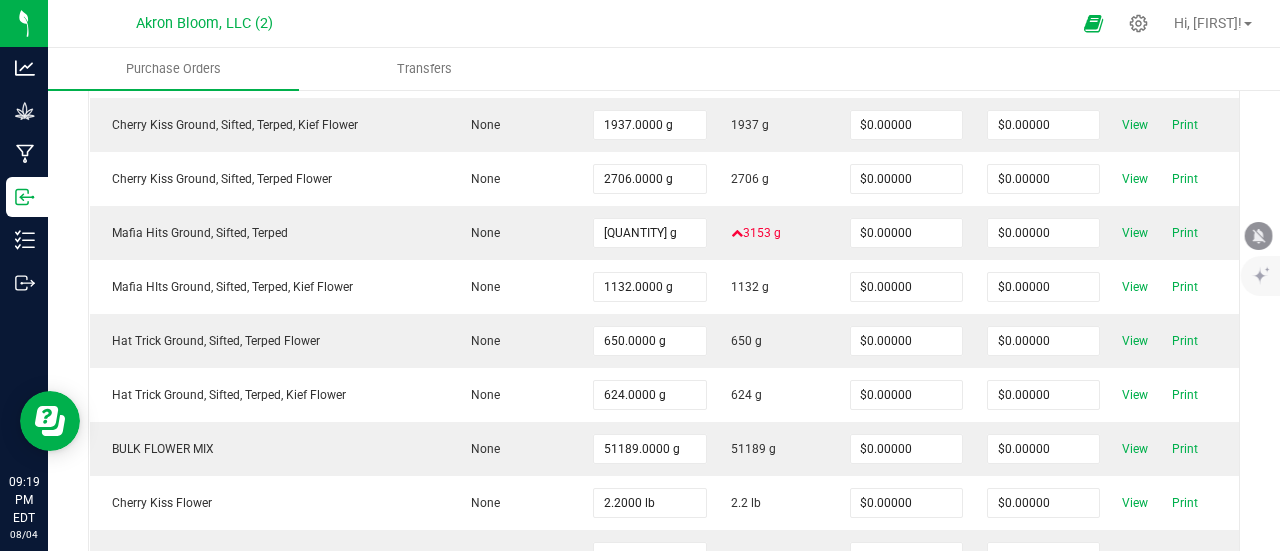click on "Back to Purchase Orders
Done Editing
PO
[PO_NUMBER]
Status
Receiving partial
Vendor
[COMPANY] ([NUMBER])
License #" at bounding box center (664, 191) 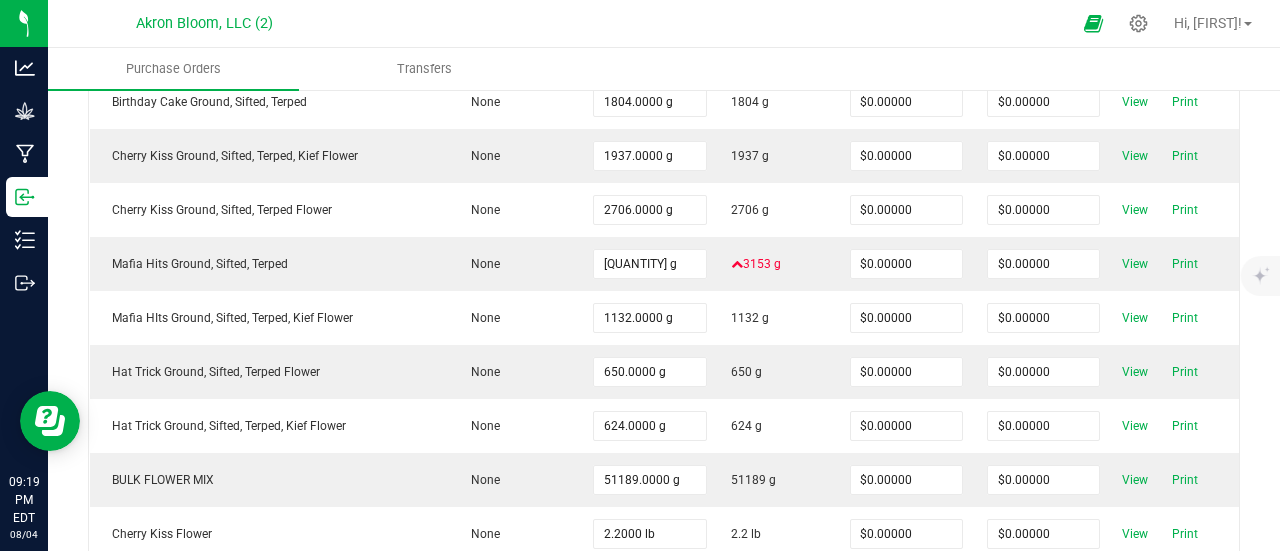 scroll, scrollTop: 689, scrollLeft: 0, axis: vertical 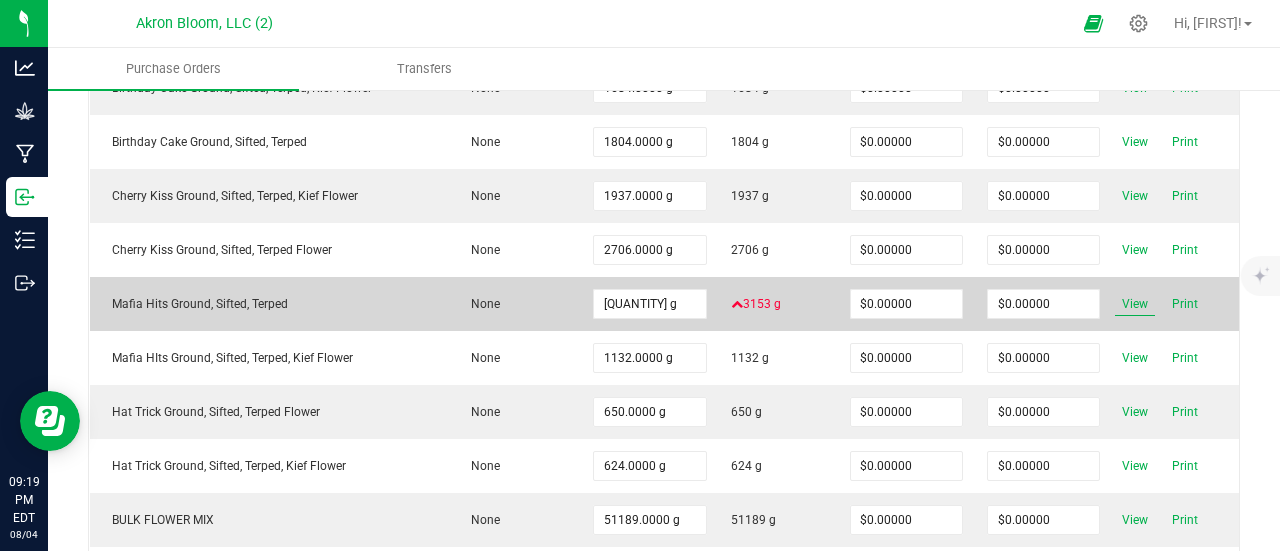 click on "View" at bounding box center (1135, 304) 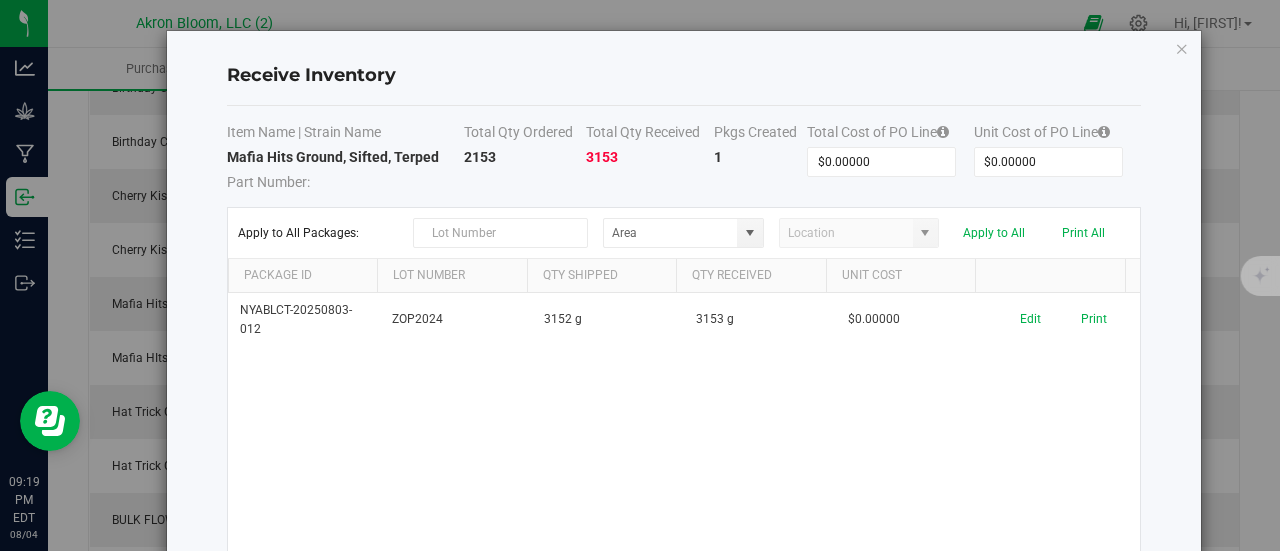 click on "3153" at bounding box center (602, 157) 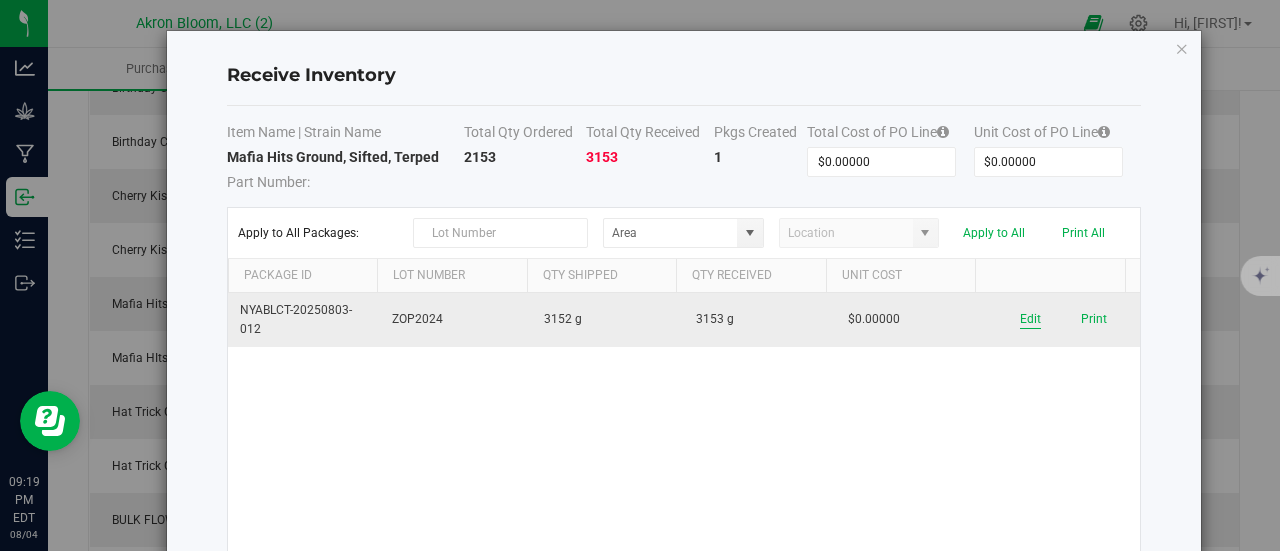 click on "Edit" at bounding box center [1030, 319] 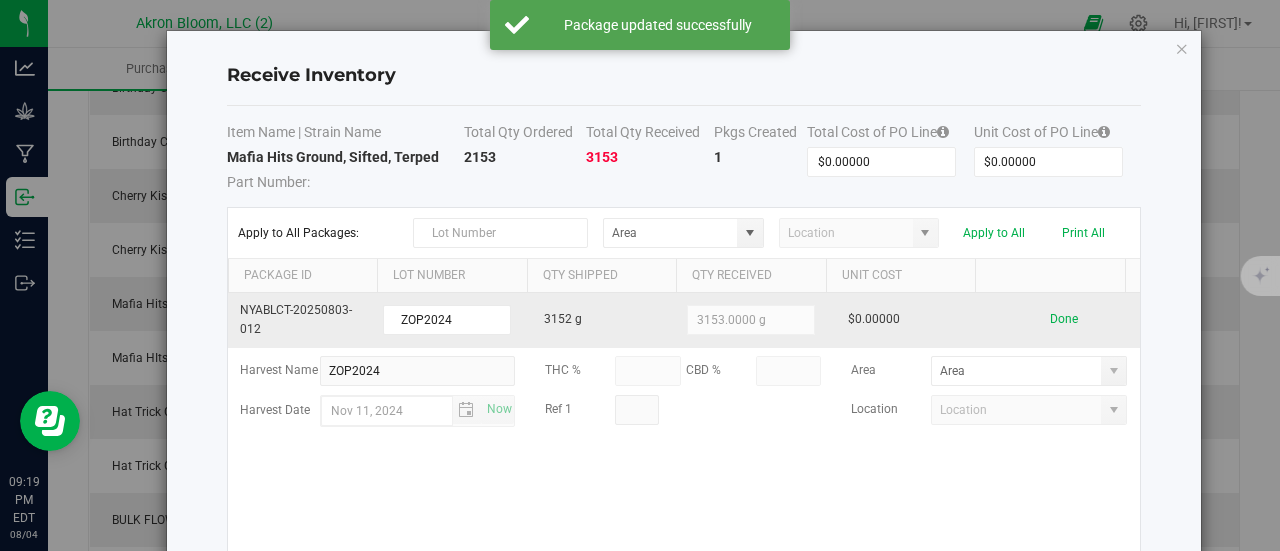 click on "3153.0000 g" at bounding box center [751, 320] 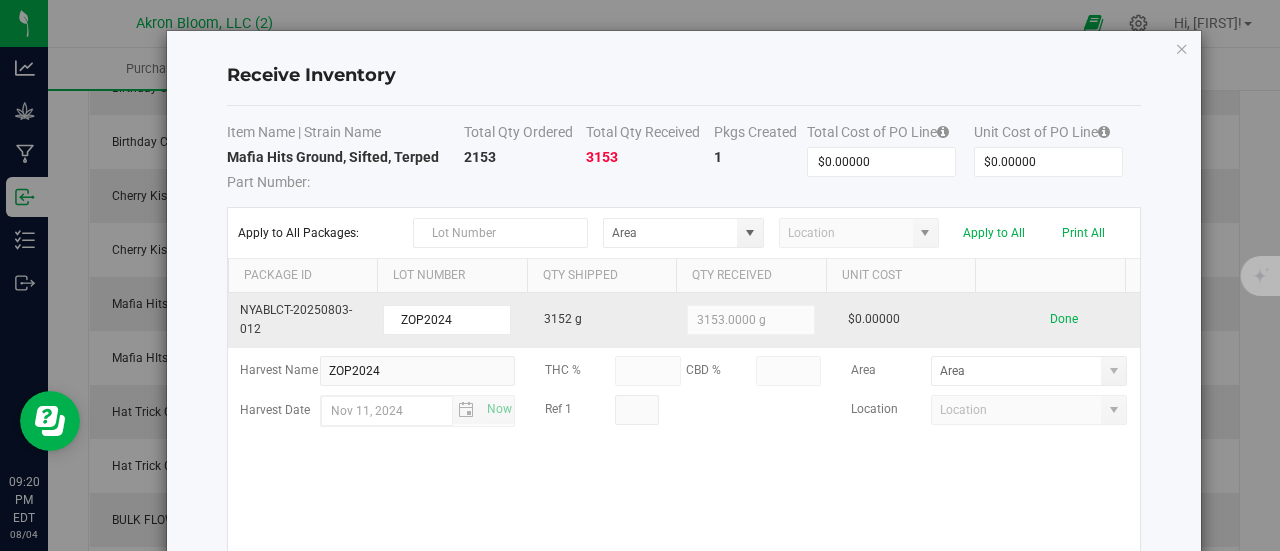 click on "3153.0000 g" at bounding box center (751, 320) 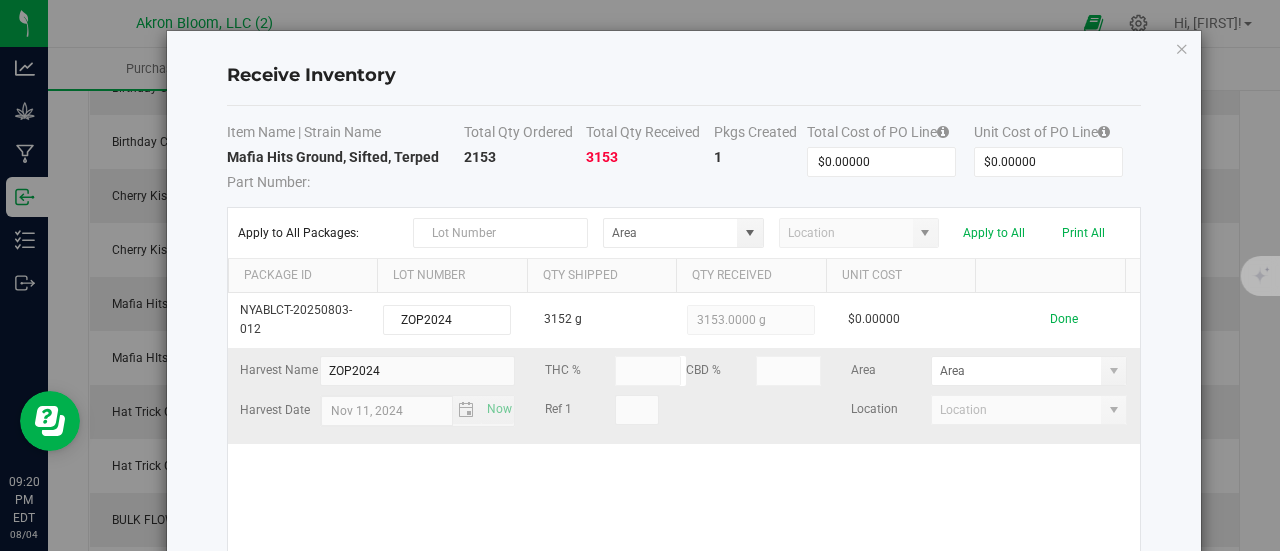 click on "Harvest Date  Nov [DAY], [YEAR]
Now" at bounding box center [378, 411] 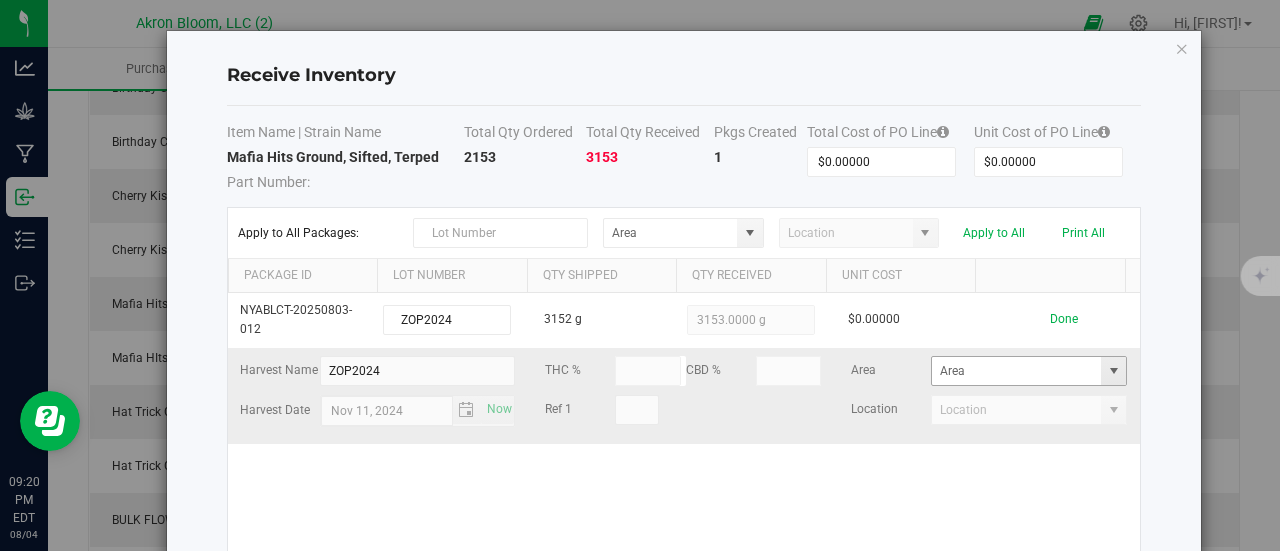 click at bounding box center [1114, 371] 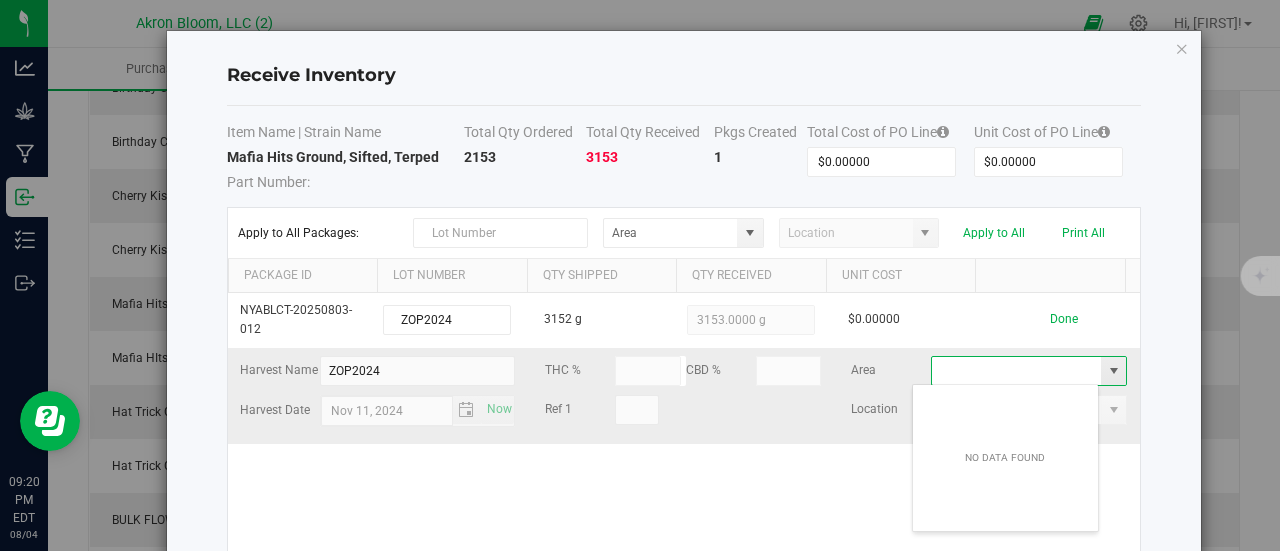 scroll, scrollTop: 99970, scrollLeft: 99812, axis: both 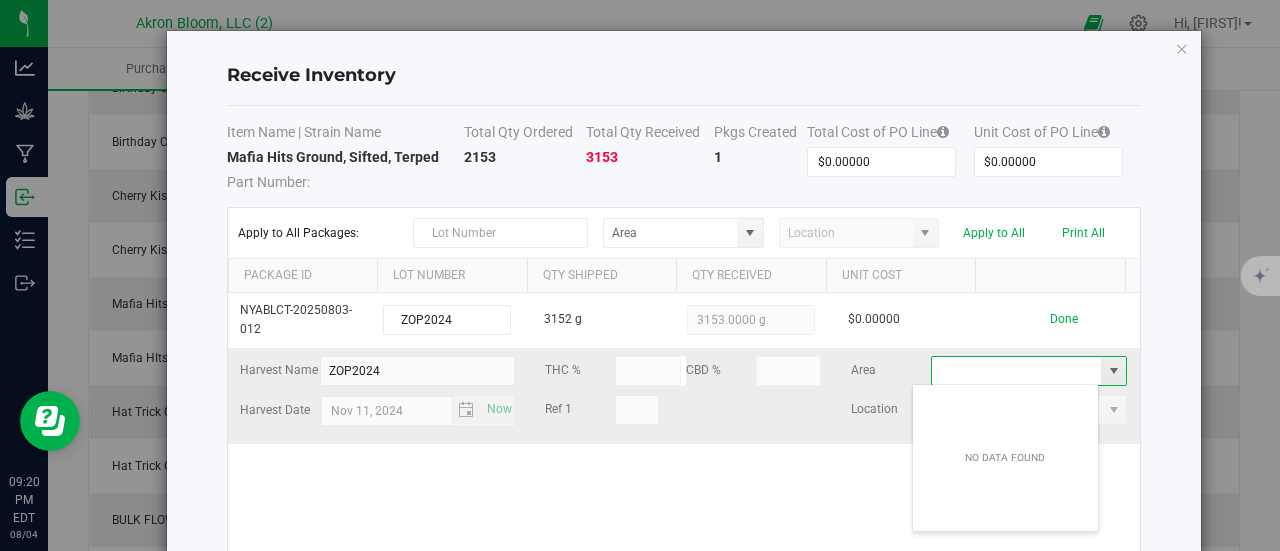 click at bounding box center (1114, 371) 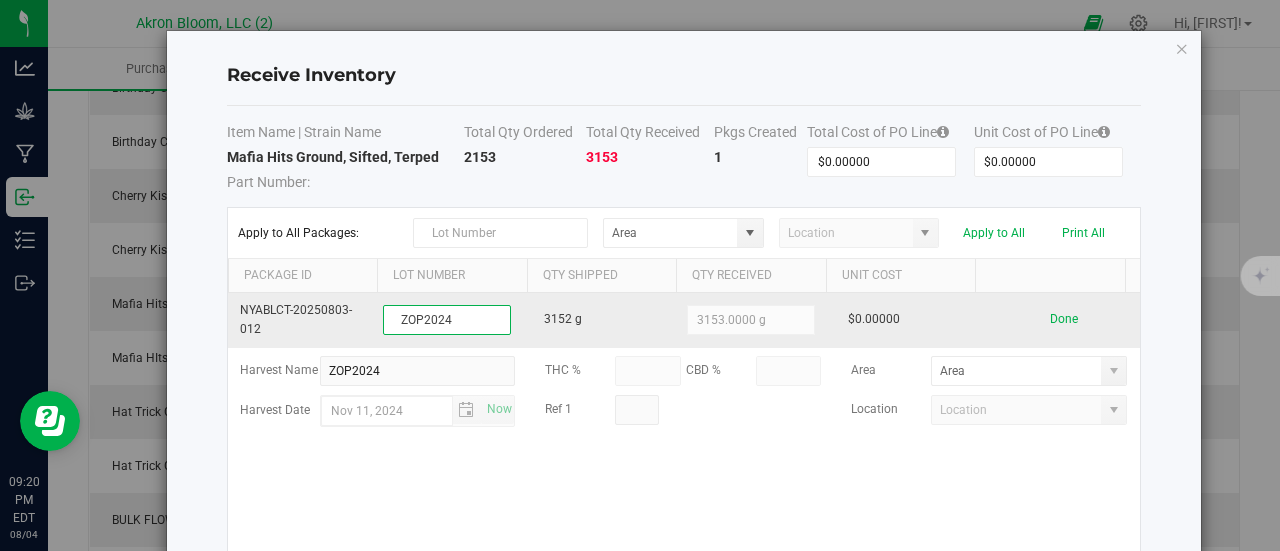 click on "ZOP2024" at bounding box center [447, 320] 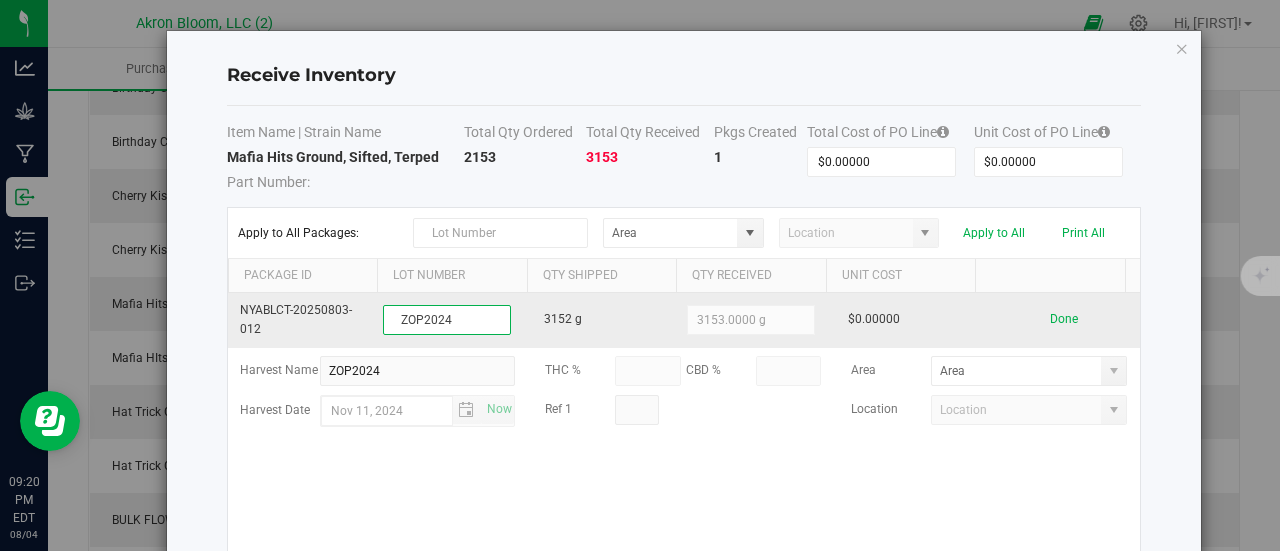 click on "ZOP2024" at bounding box center [447, 320] 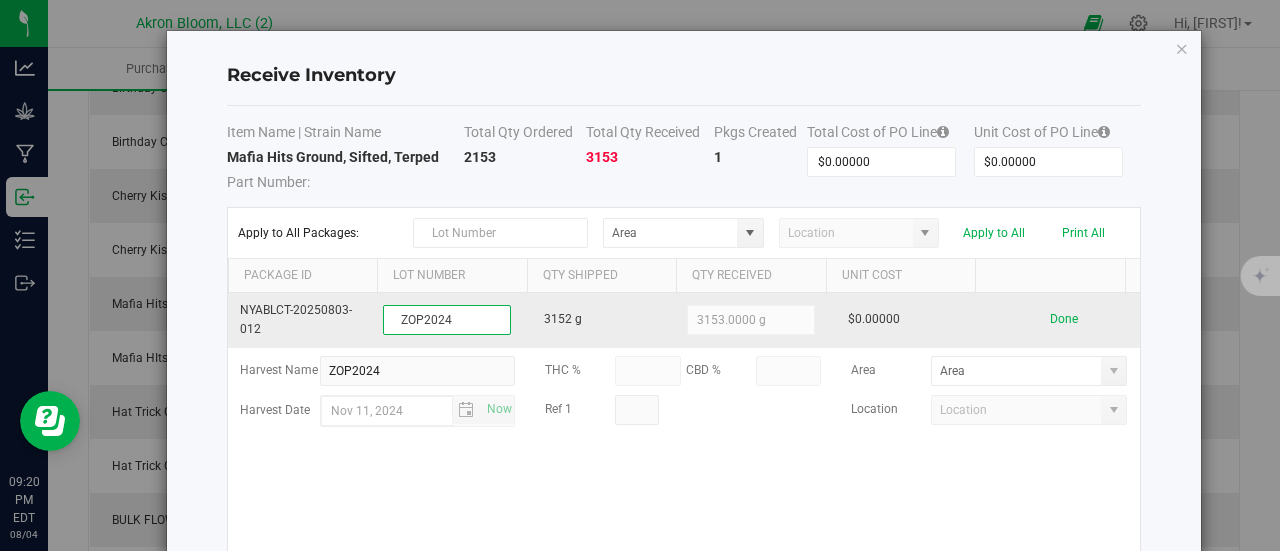 click on "ZOP2024" at bounding box center [447, 320] 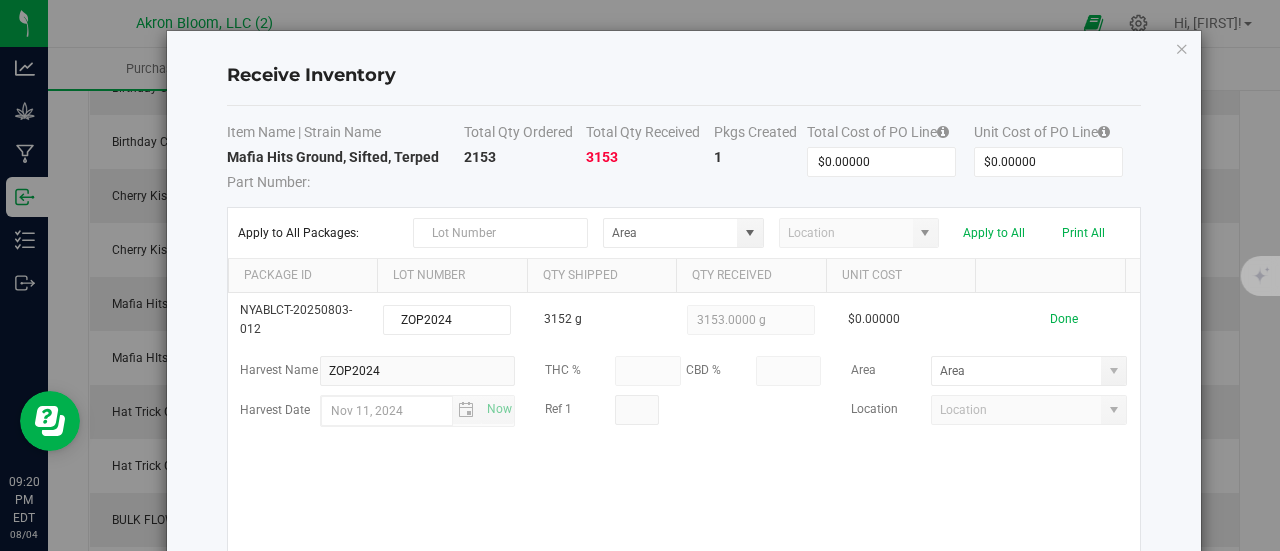 click on "3153" at bounding box center [602, 157] 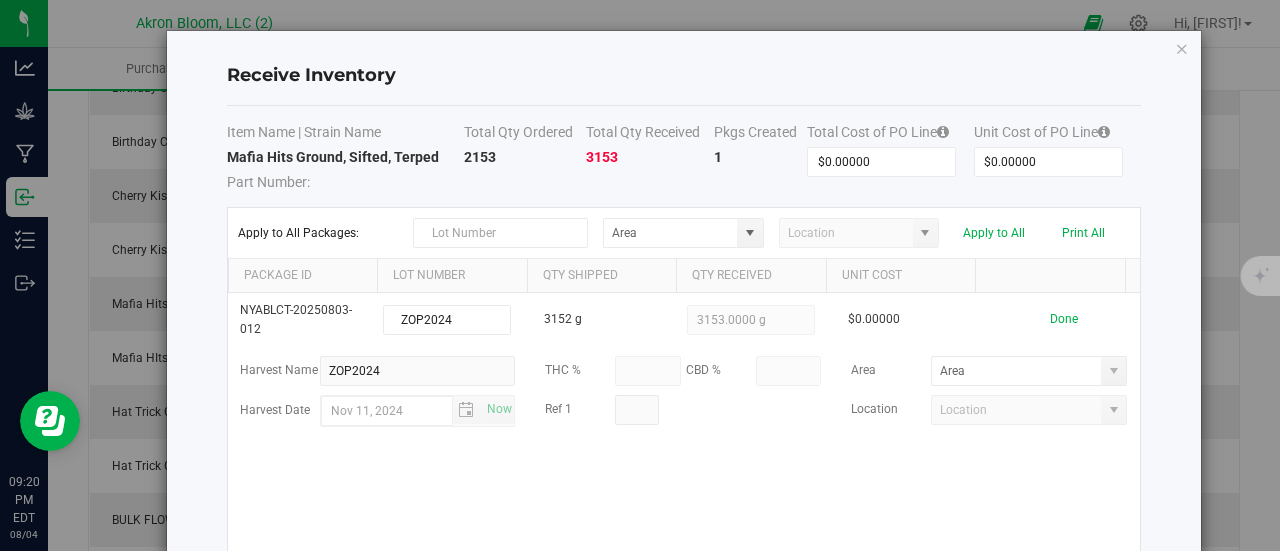 click on "3153" at bounding box center [602, 157] 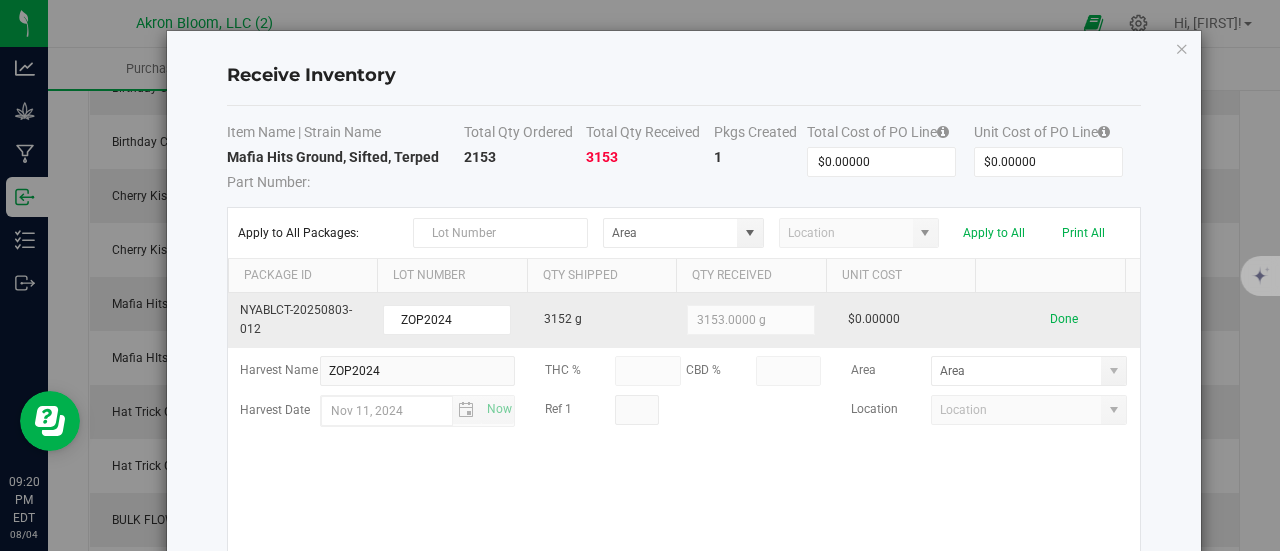 click on "3153.0000 g" at bounding box center (751, 320) 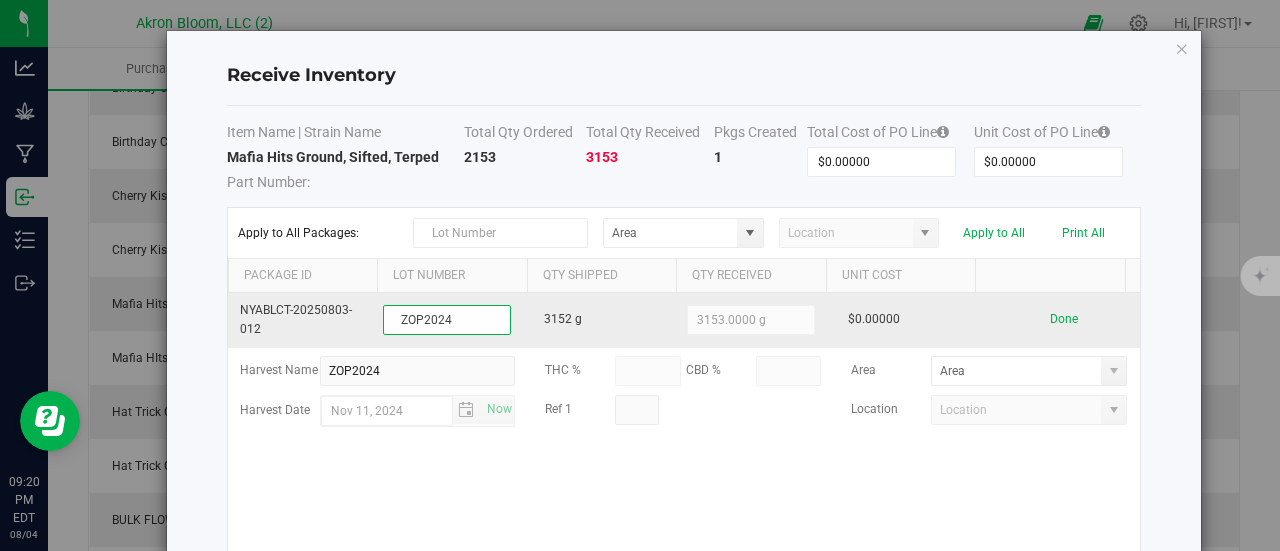 click on "ZOP2024" at bounding box center [447, 320] 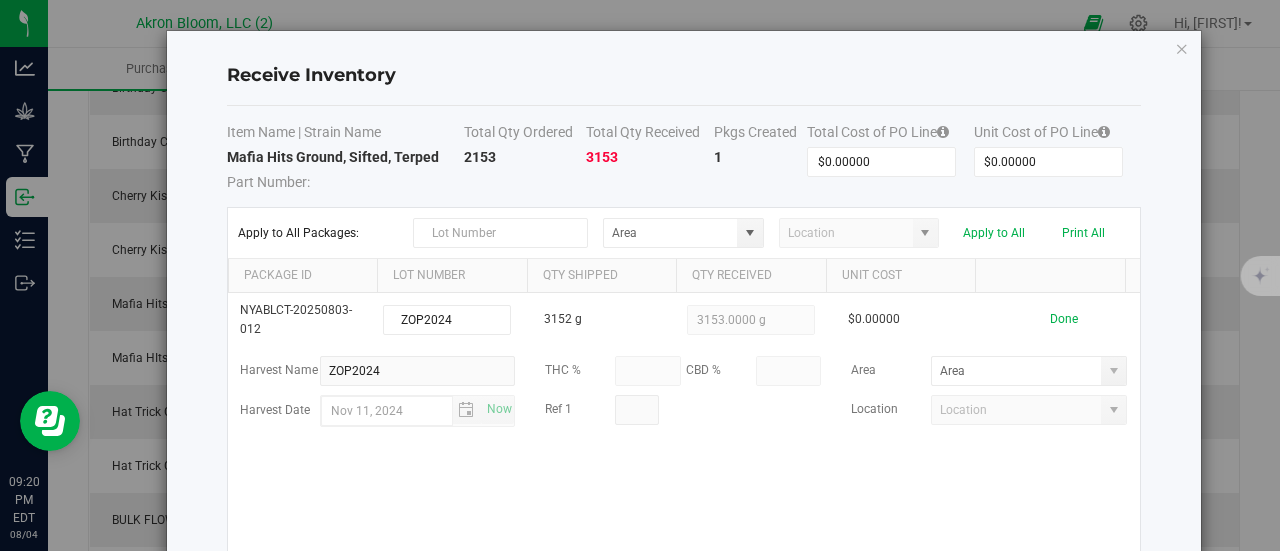 click on "Qty Received" at bounding box center (751, 276) 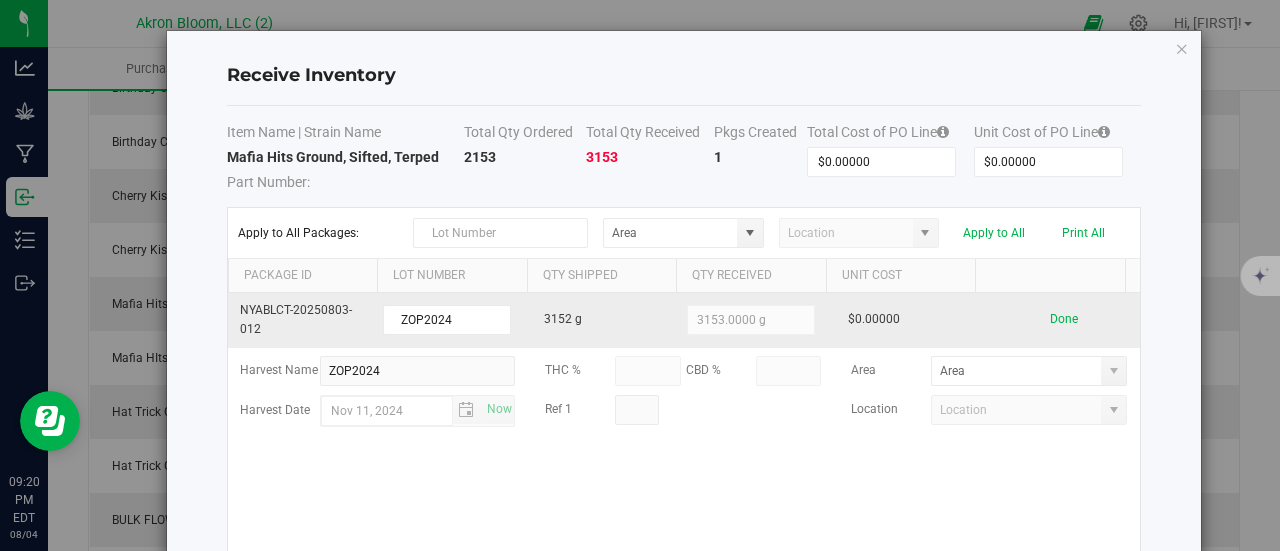click on "3153.0000 g" at bounding box center (751, 320) 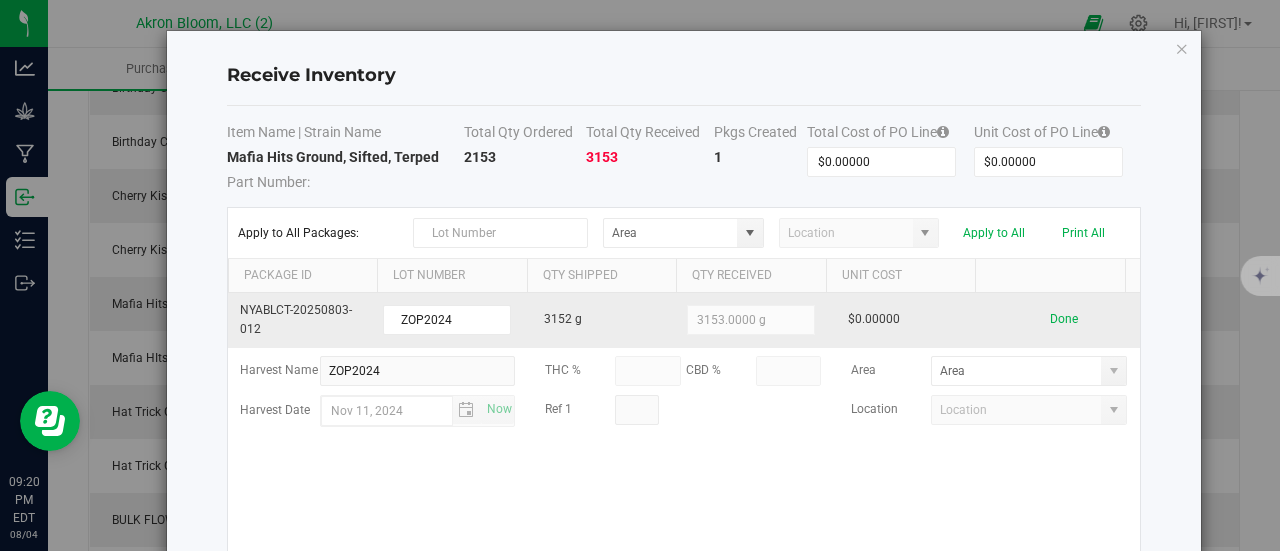 click on "3152 g" at bounding box center [608, 320] 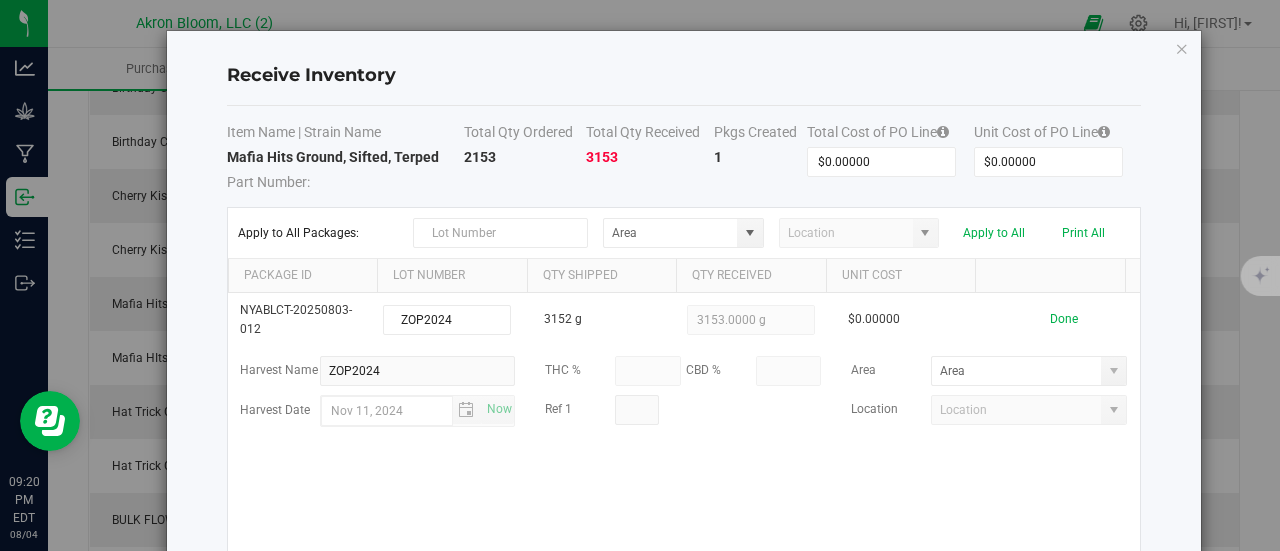 click on "[ID]  [ID]  [QUANTITY] g  [QUANTITY] g  $0.00000   Done   Harvest Name  [ID]  THC %   CBD %   Area   Harvest Date  Nov [DAY], [YEAR]
Now
Ref 1   Location" at bounding box center [684, 426] 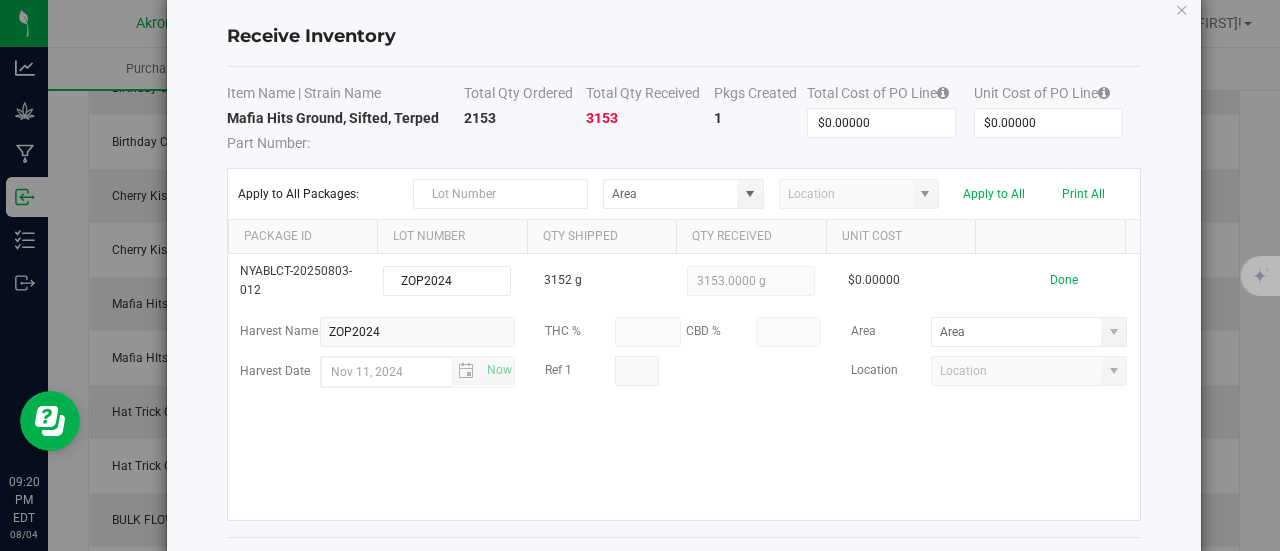 scroll, scrollTop: 0, scrollLeft: 0, axis: both 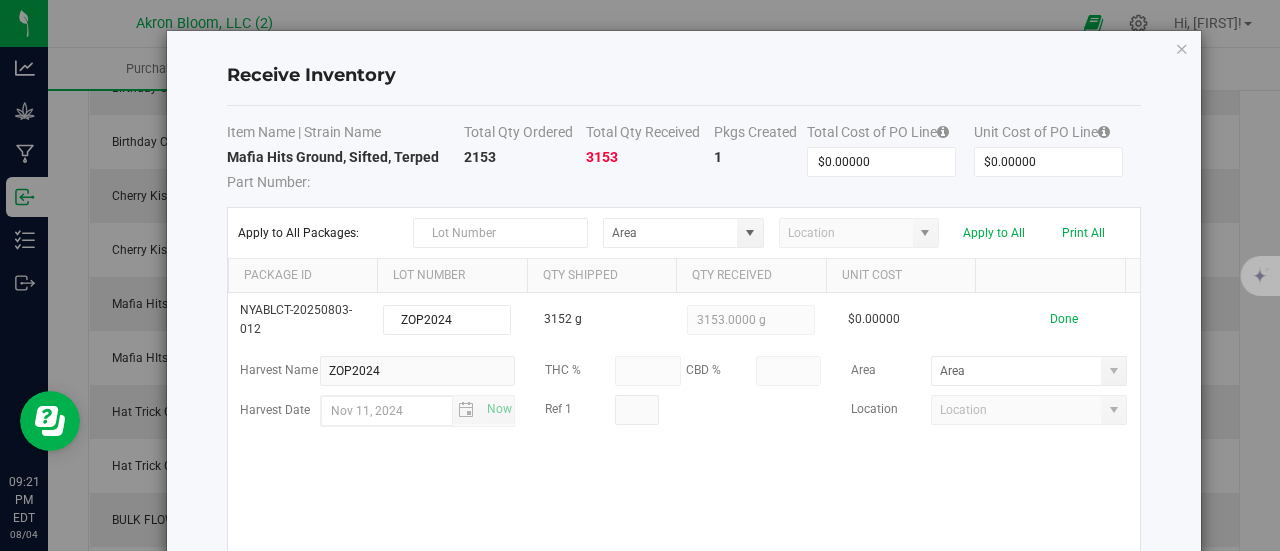 click on "3153" at bounding box center (602, 157) 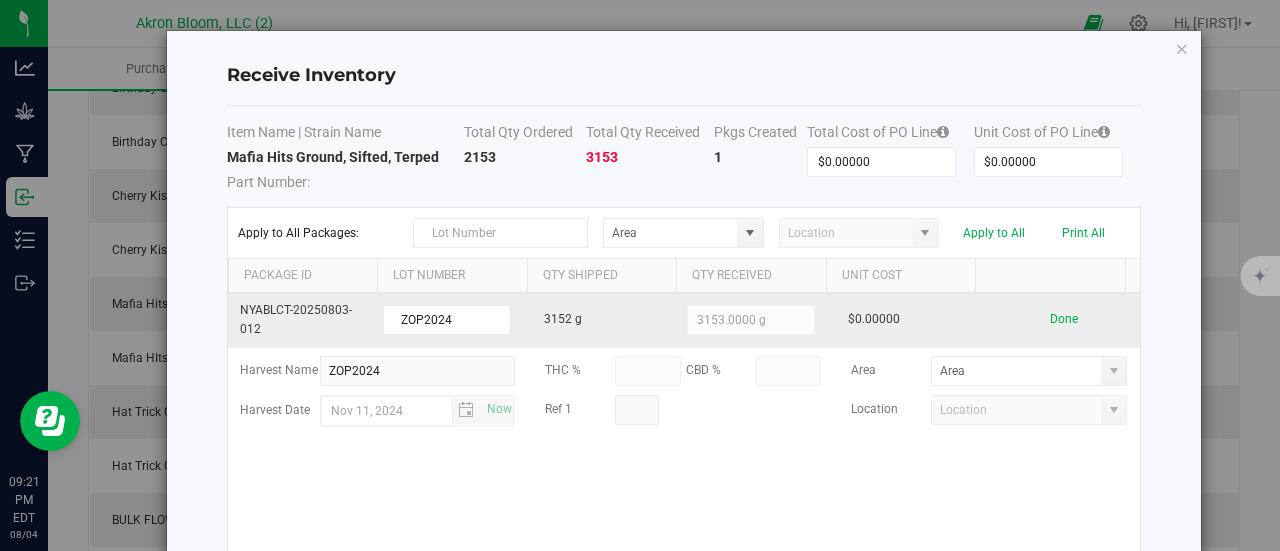 click on "3153.0000 g" at bounding box center (751, 320) 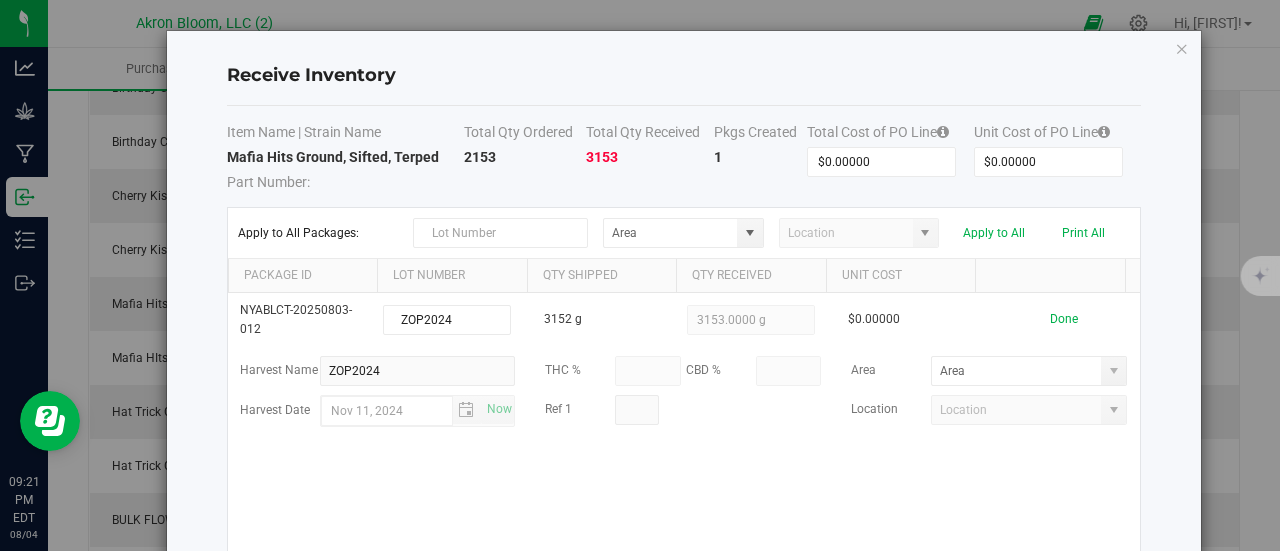 click on "Receive Inventory Item Name | Strain Name Total Qty Ordered Total Qty Received Pkgs Created Total Cost of PO Line  Unit Cost of PO Line  Mafia Hits Ground, Sifted, Terped  Part Number:    [NUMBER] [NUMBER] 1 $0.00000 $0.00000  Apply to All Packages:   Apply to All   Print All  Package Id Lot Number Qty Shipped Qty Received Unit Cost  [ID]  [ID]  [QUANTITY] g  [QUANTITY] g  $0.00000   Done   Harvest Name  [ID]  THC %   CBD %   Area   Harvest Date  Nov [DAY], [YEAR]
Now
Ref 1   Location   Add a Package  PO Order Line 12 of 20 Changes are auto-saved  Close" at bounding box center (647, 275) 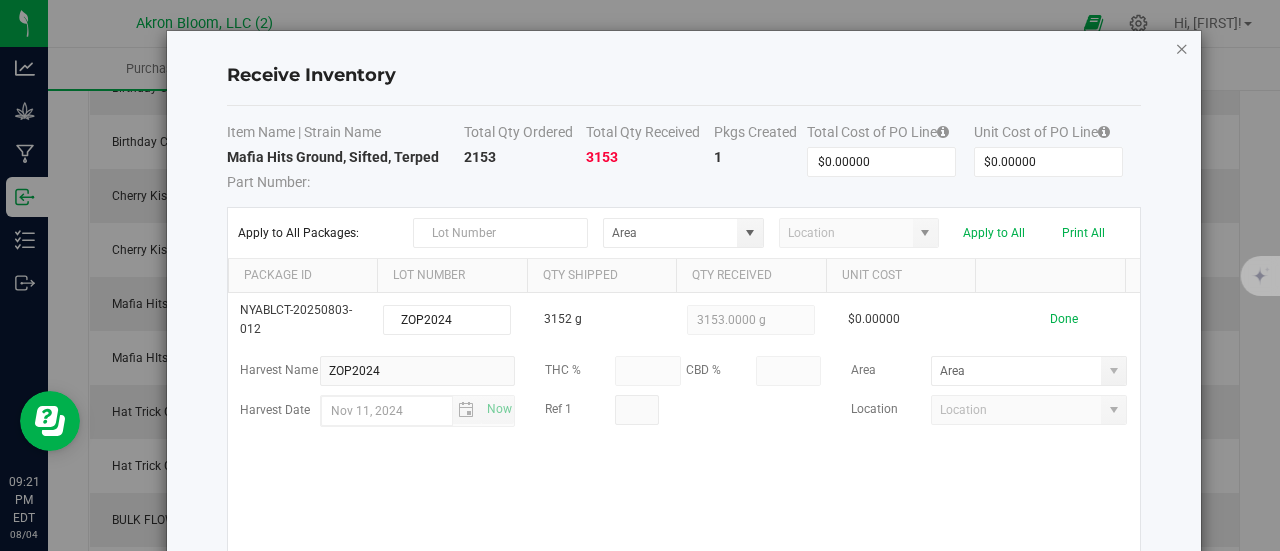 click at bounding box center [1182, 48] 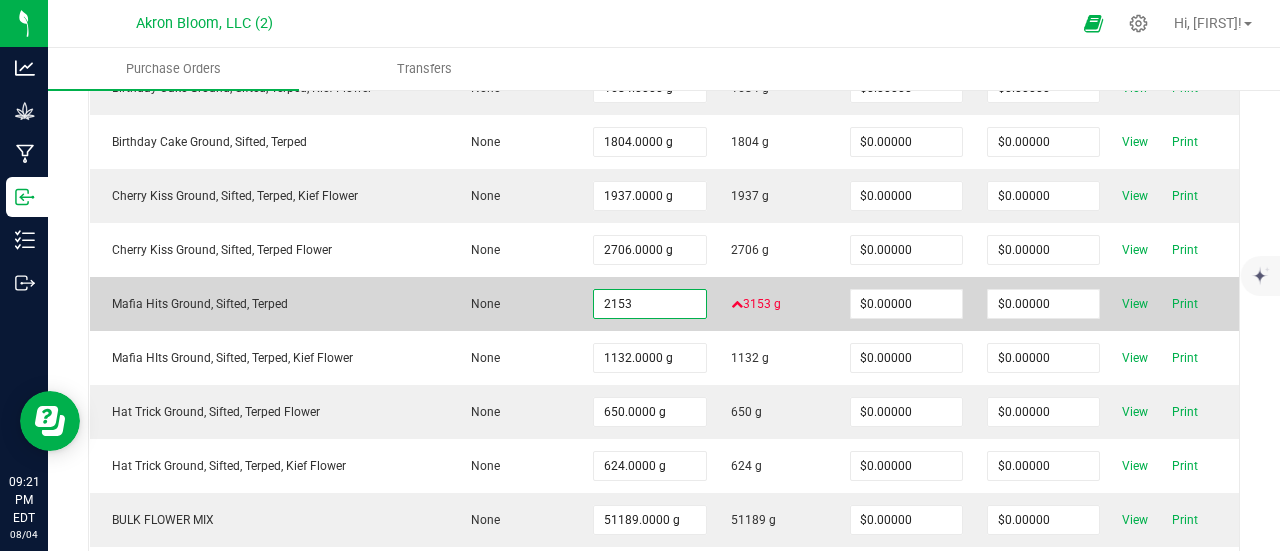 click on "2153" at bounding box center (649, 304) 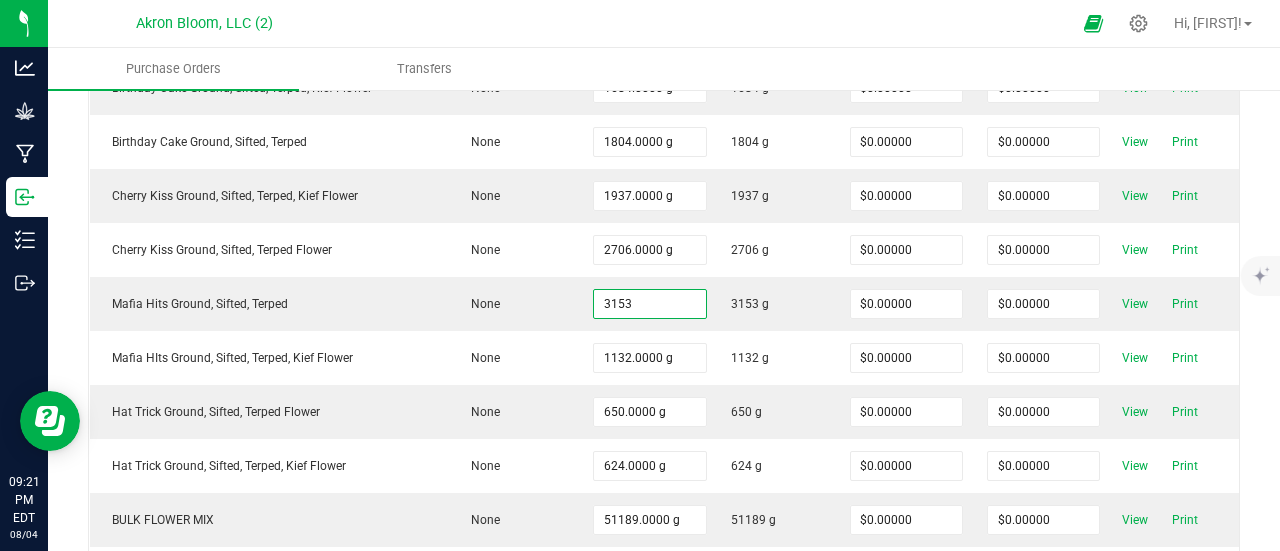 type on "3153.0000 g" 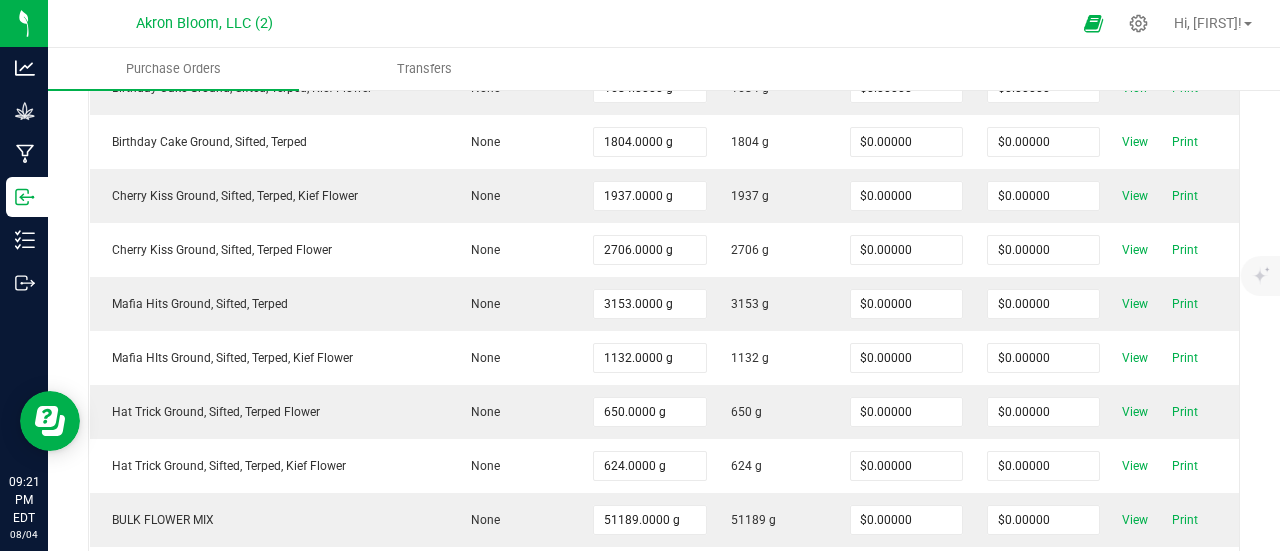 click on "Purchase Orders
Transfers" at bounding box center (688, 69) 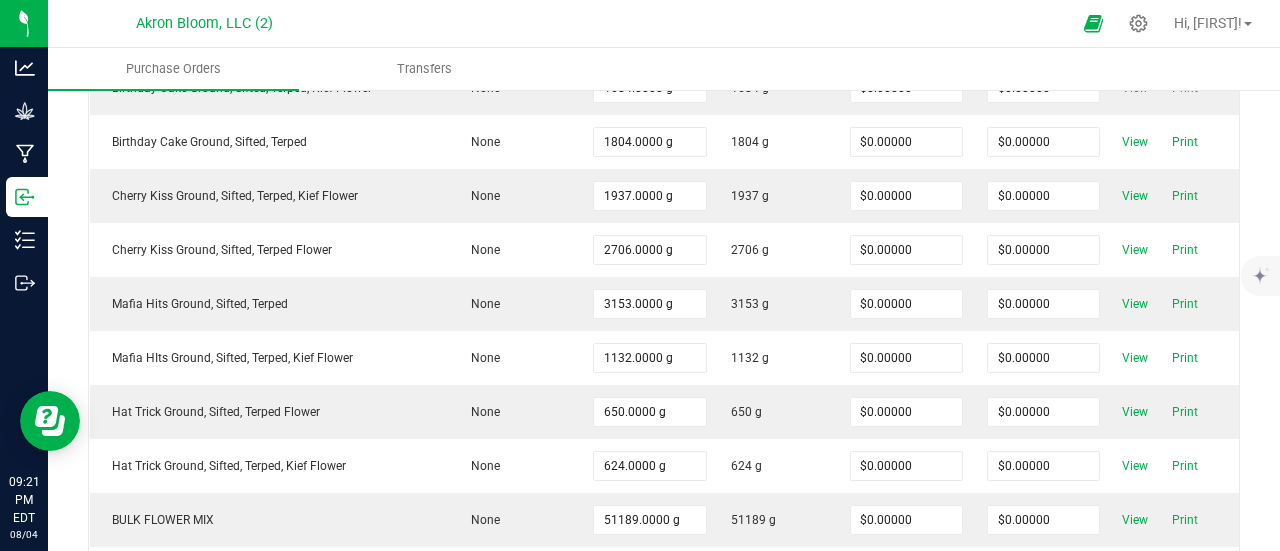 scroll, scrollTop: 1129, scrollLeft: 0, axis: vertical 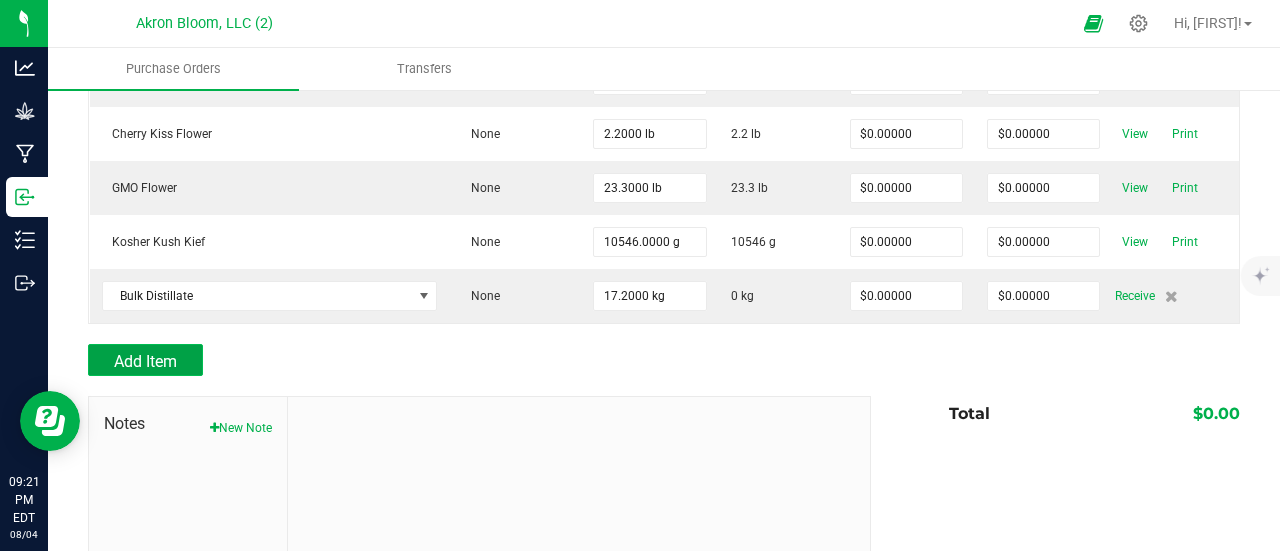 click on "Add Item" at bounding box center (145, 361) 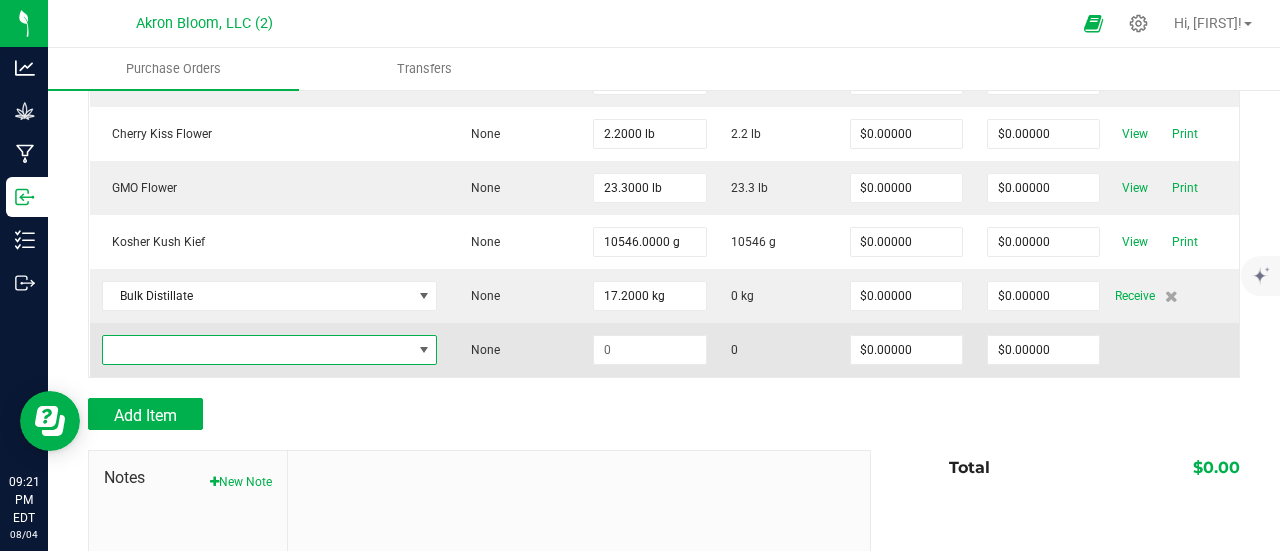 click at bounding box center (424, 350) 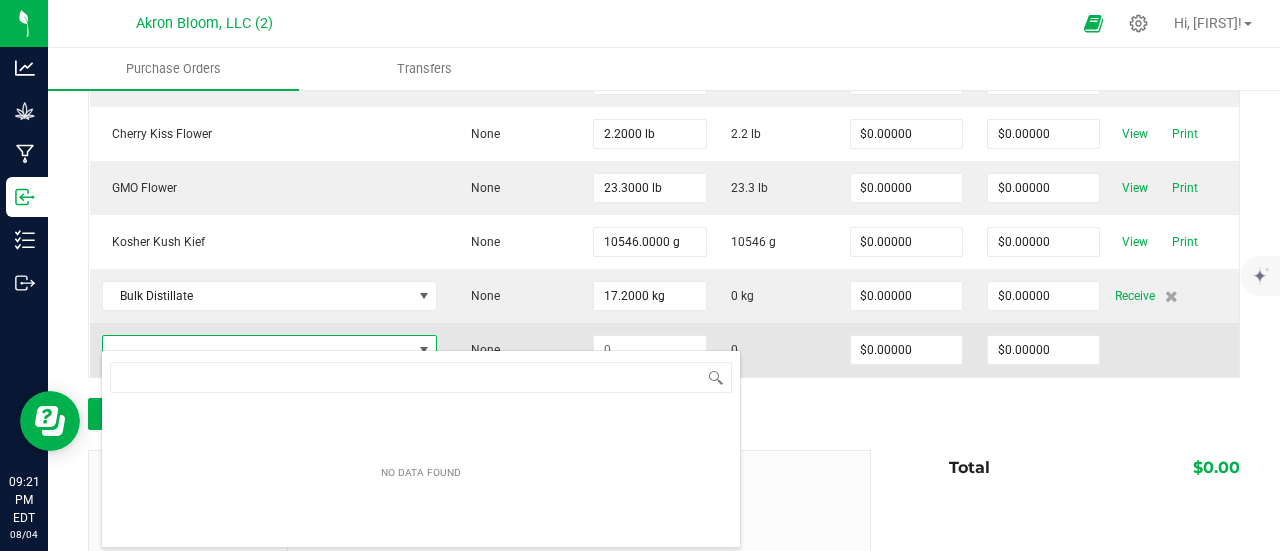 scroll, scrollTop: 99970, scrollLeft: 99671, axis: both 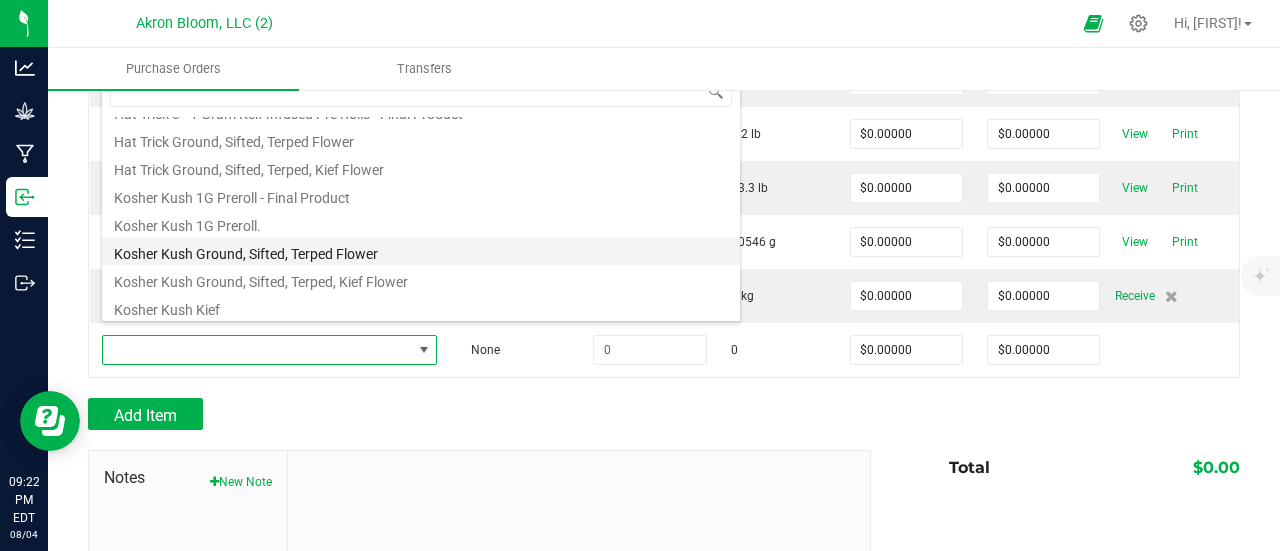 click on "Kosher Kush Ground, Sifted, Terped Flower" at bounding box center (421, 251) 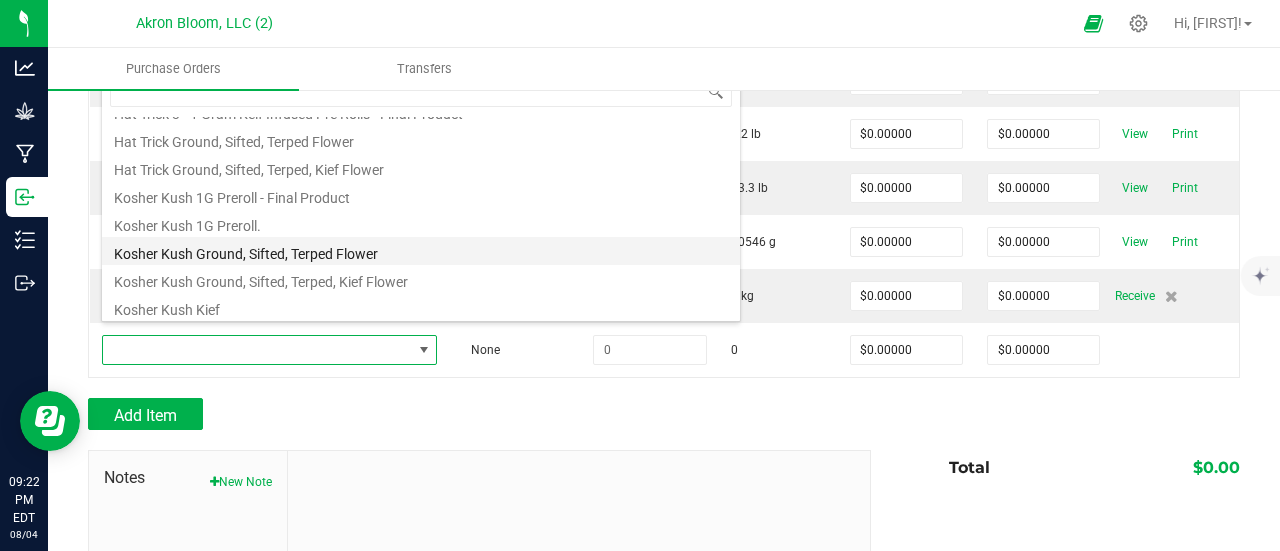 type 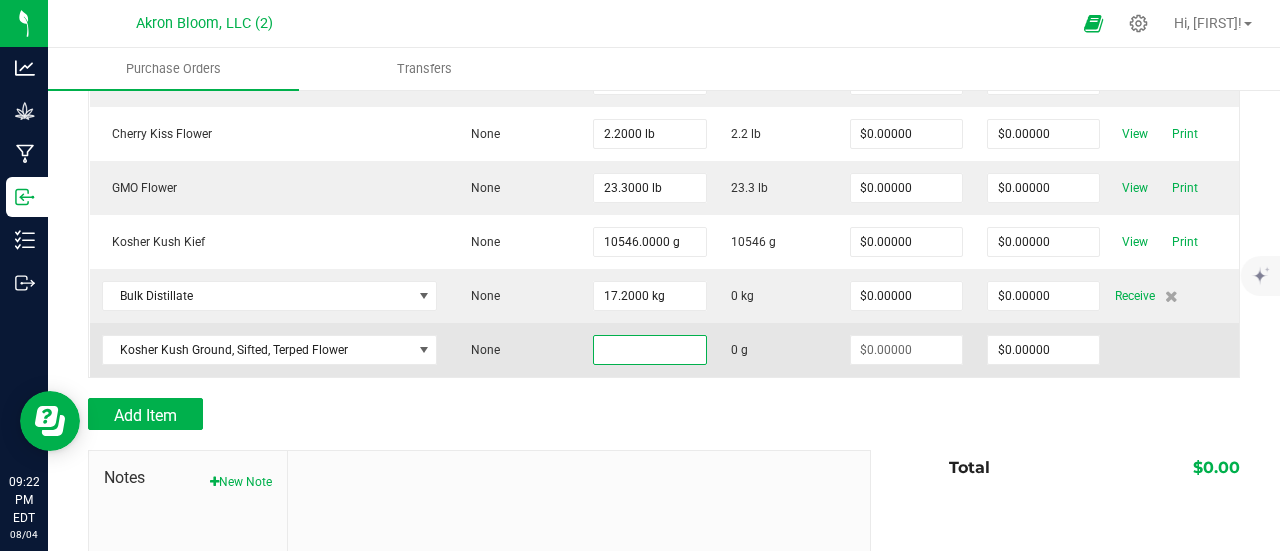 click at bounding box center (649, 350) 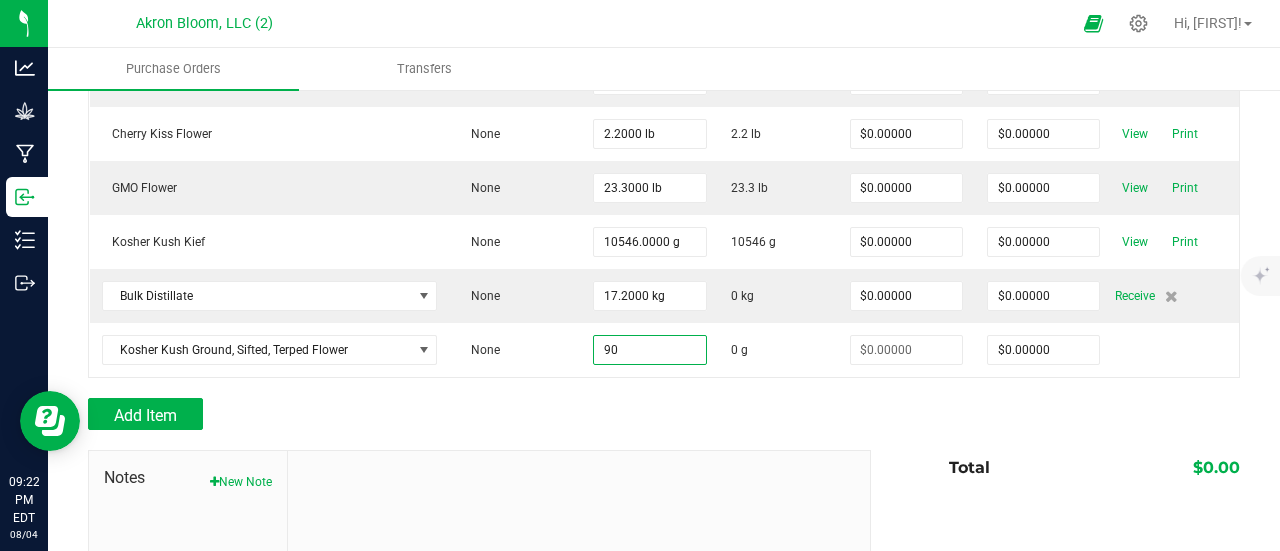type on "[QUANTITY] g" 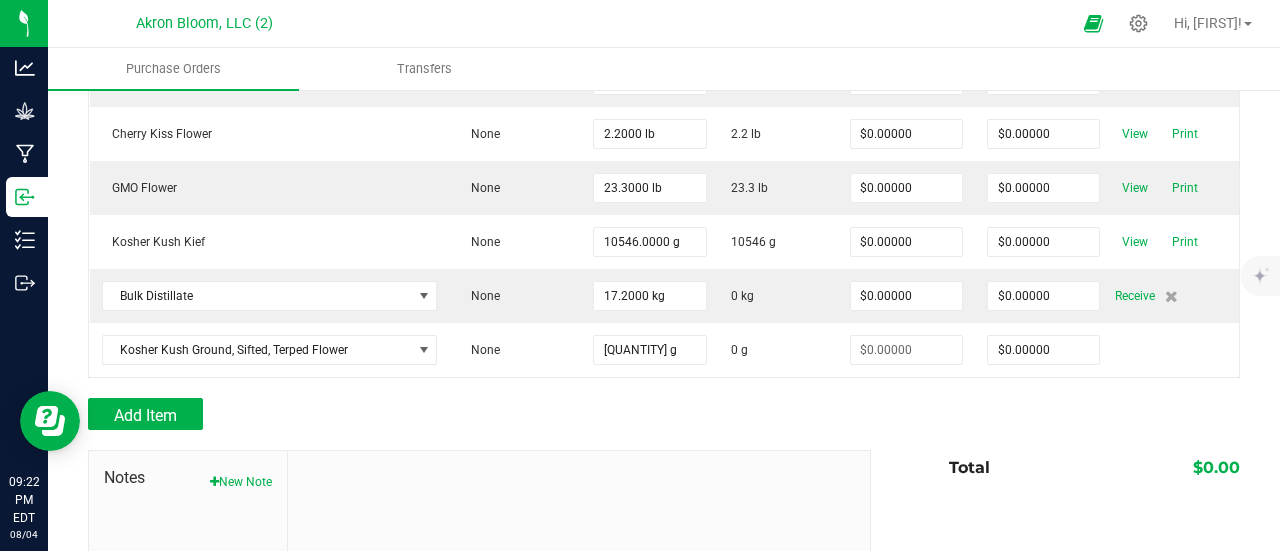 click on "Add Item" at bounding box center (472, 414) 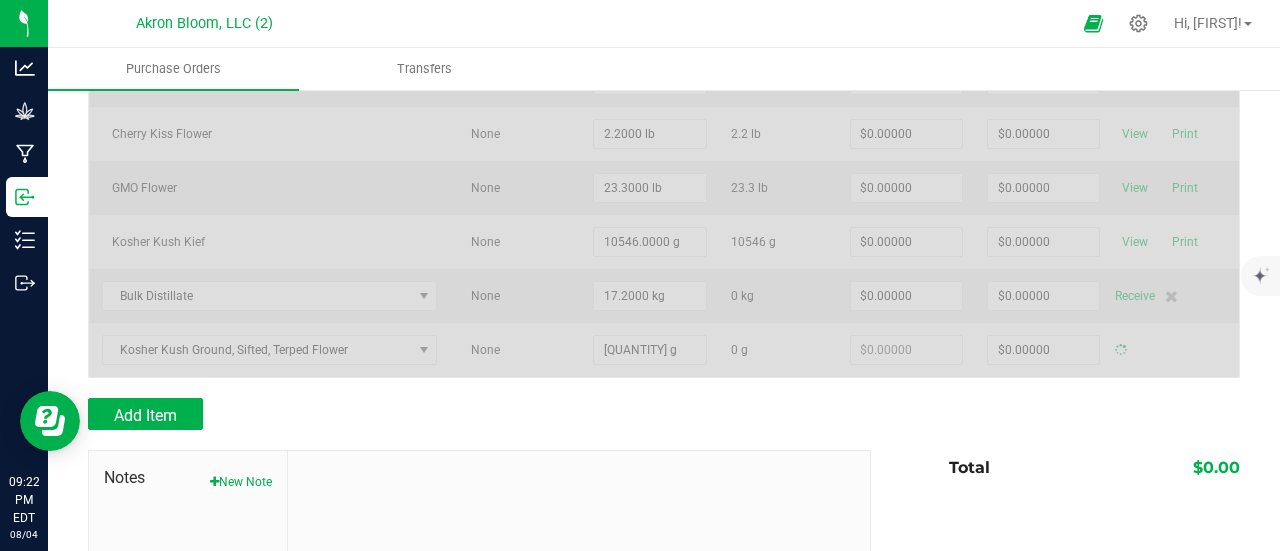 type on "$0.00000" 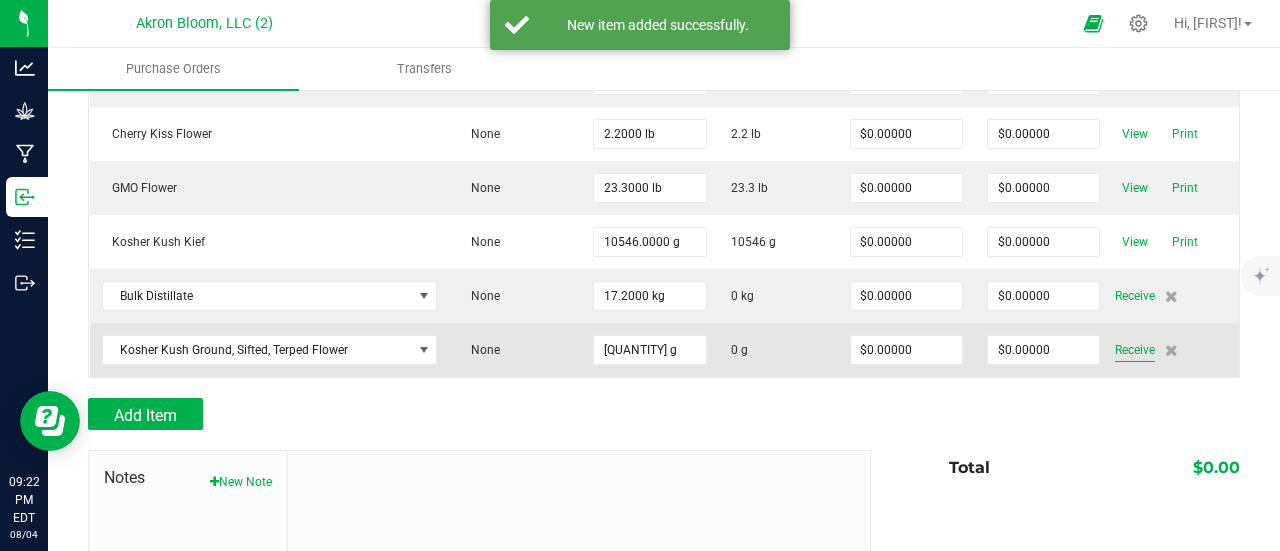 click on "Receive" at bounding box center [1135, 350] 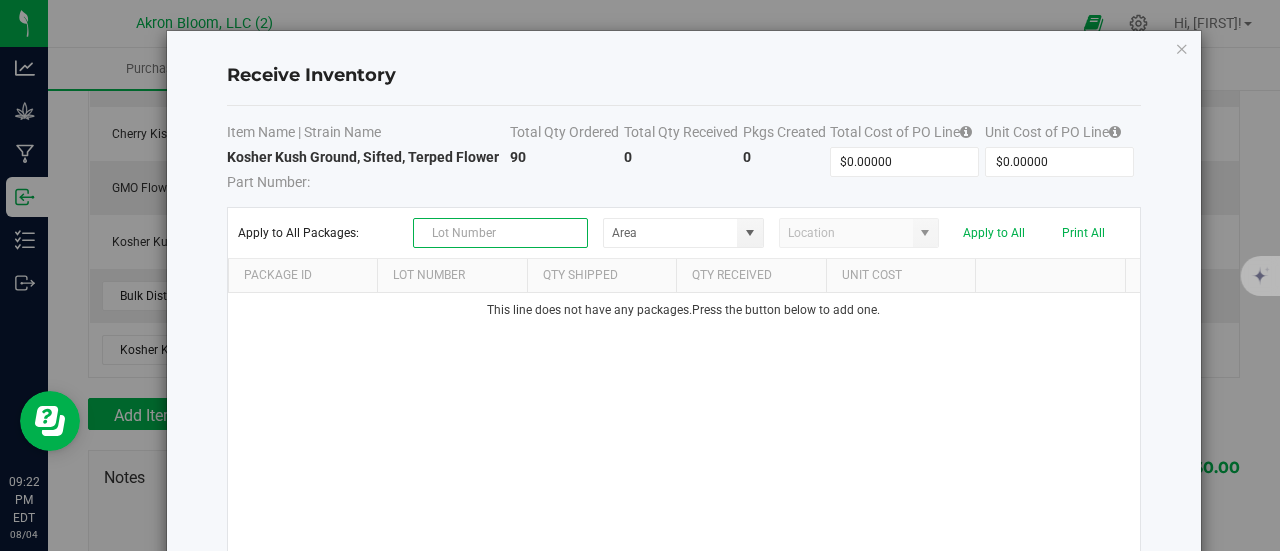 click at bounding box center [500, 233] 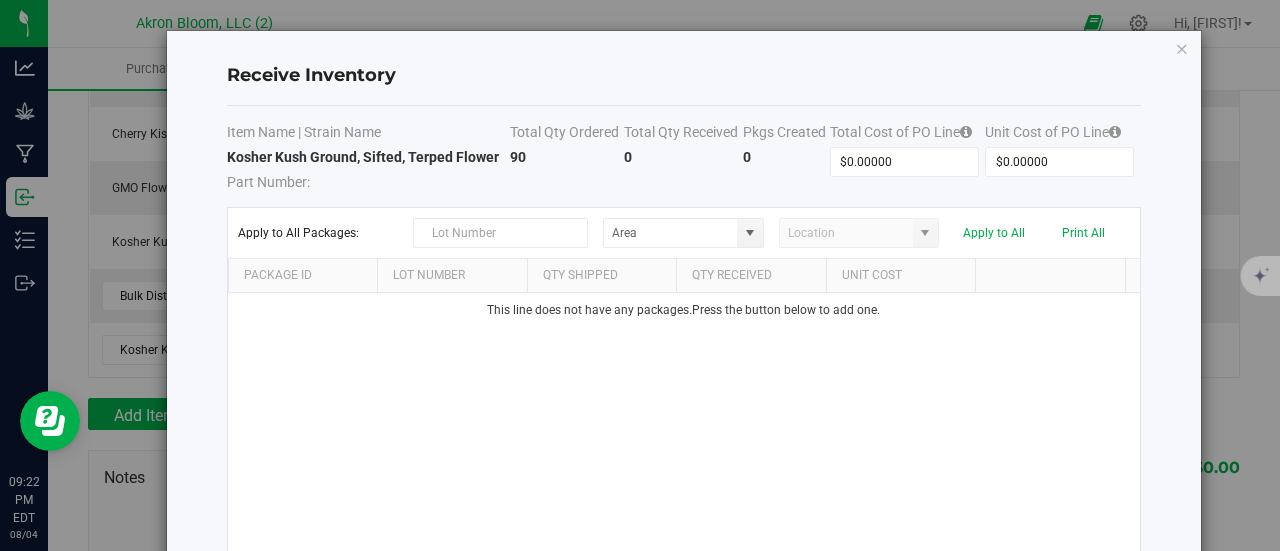 click on "Package Id" at bounding box center [303, 276] 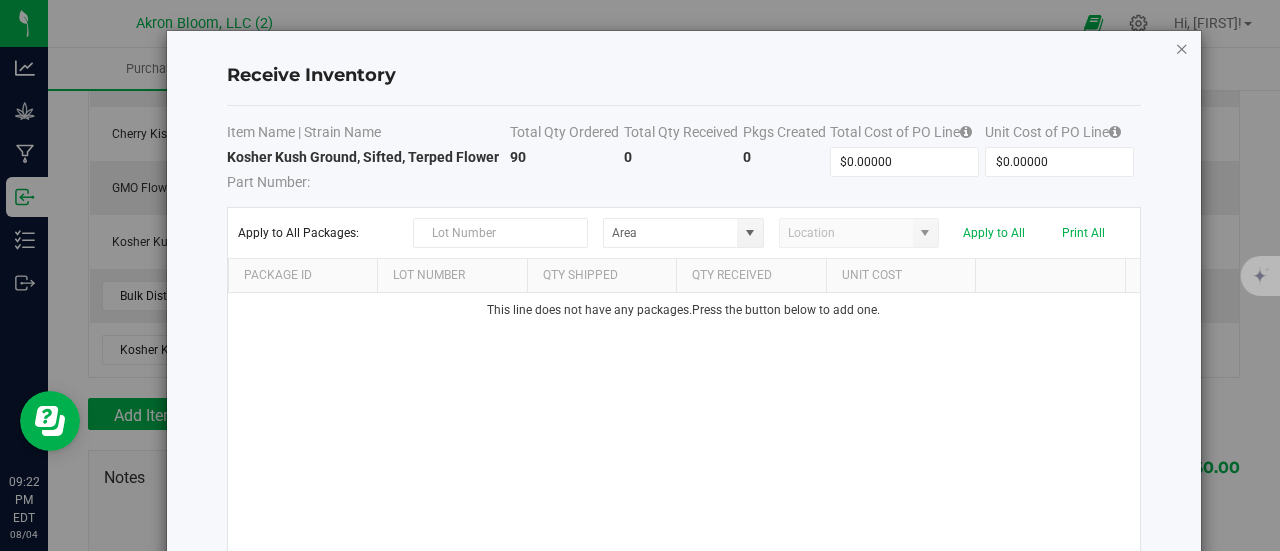 click at bounding box center [1182, 48] 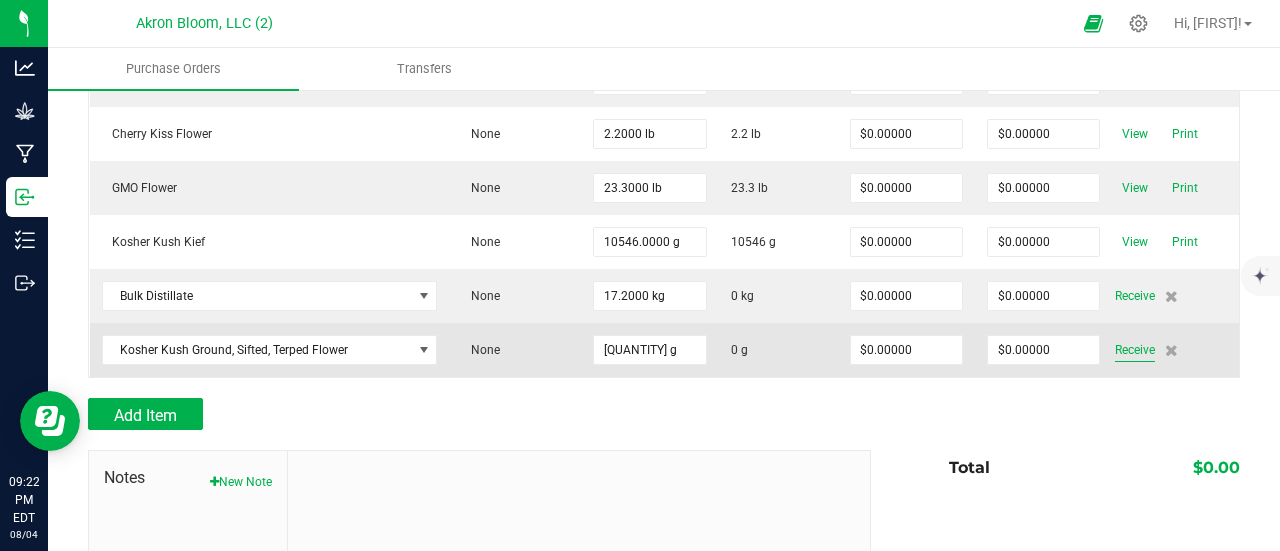 click on "Receive" at bounding box center [1135, 350] 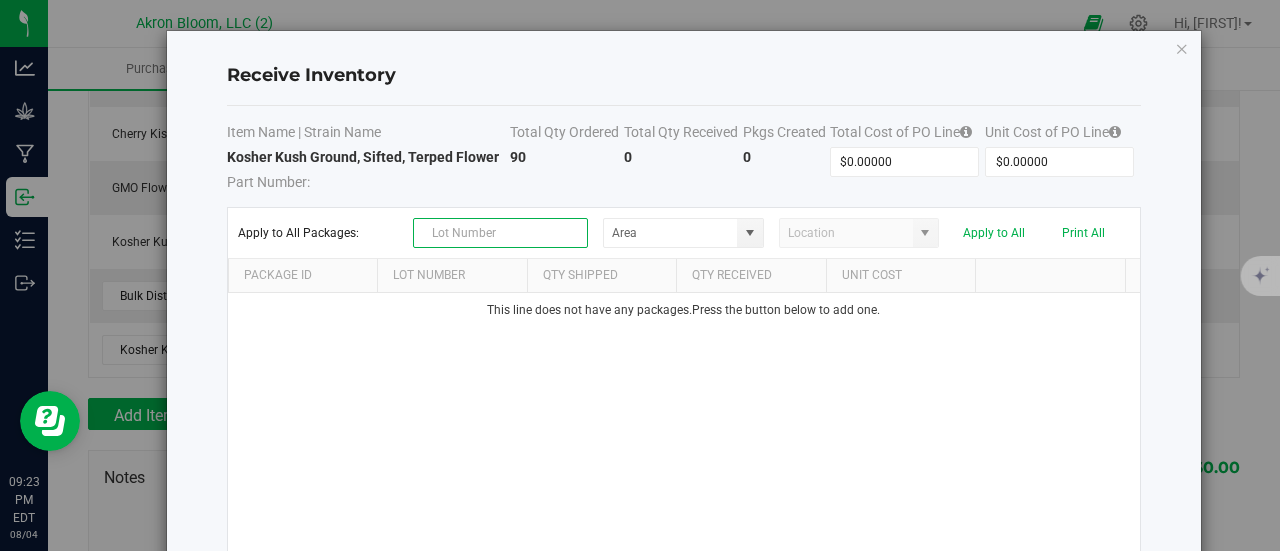 click at bounding box center (500, 233) 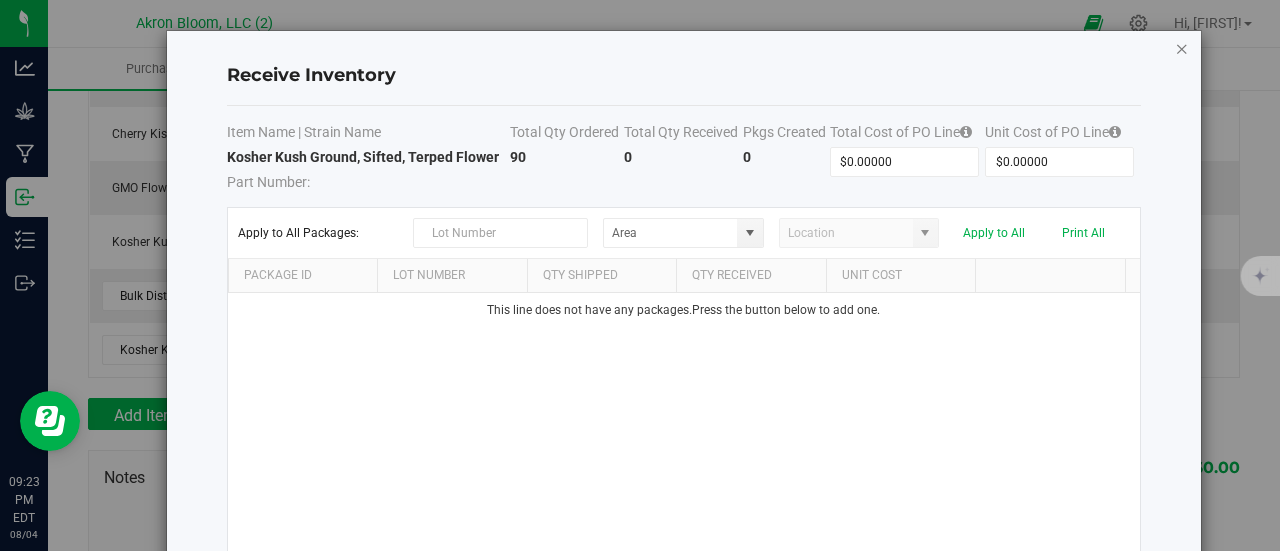 click at bounding box center (1182, 48) 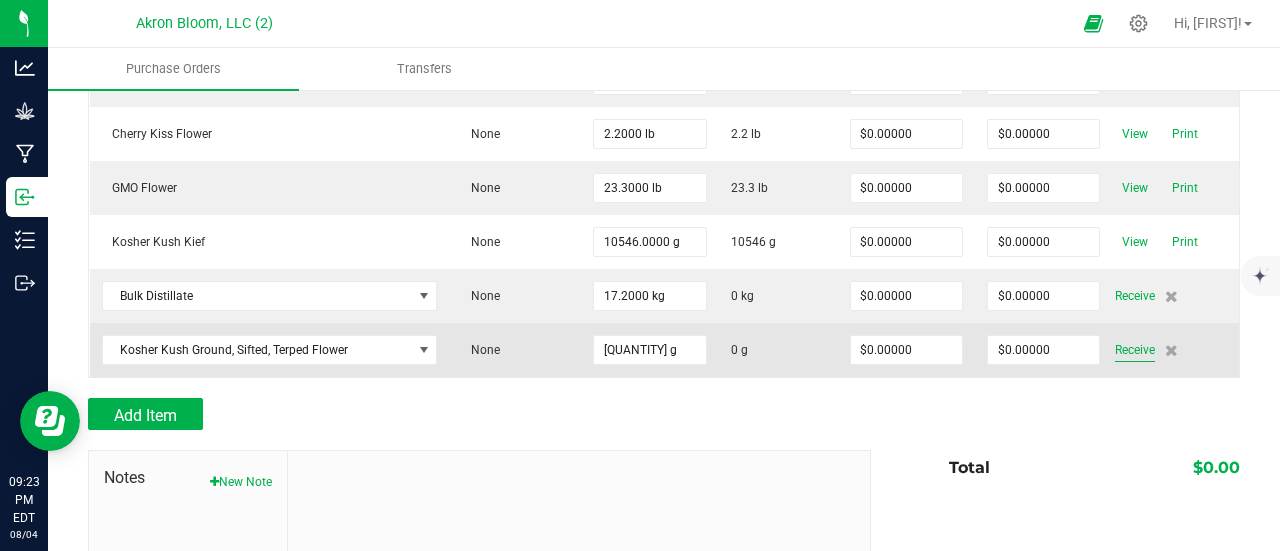 click on "Receive" at bounding box center [1135, 350] 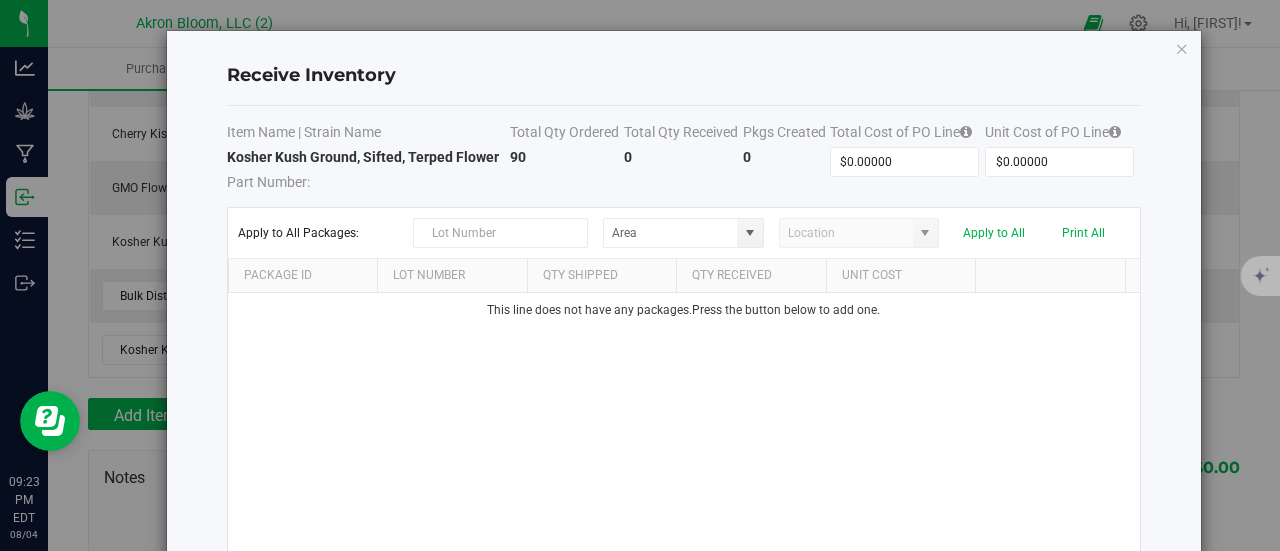 click on "This line does not have any packages.   Press the button below to add one." at bounding box center (684, 426) 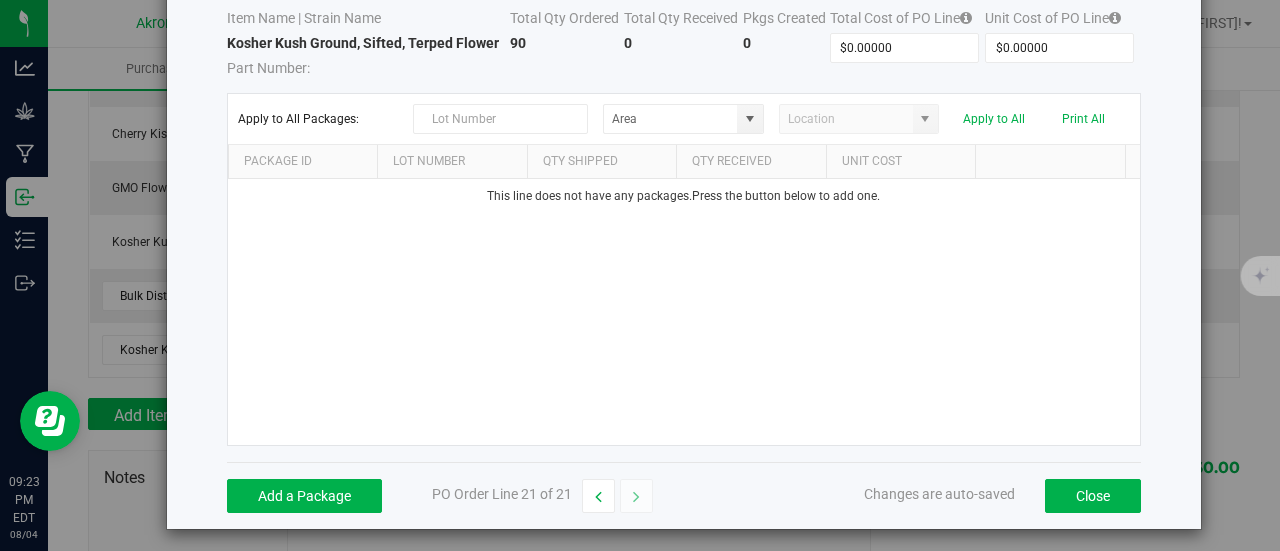 scroll, scrollTop: 119, scrollLeft: 0, axis: vertical 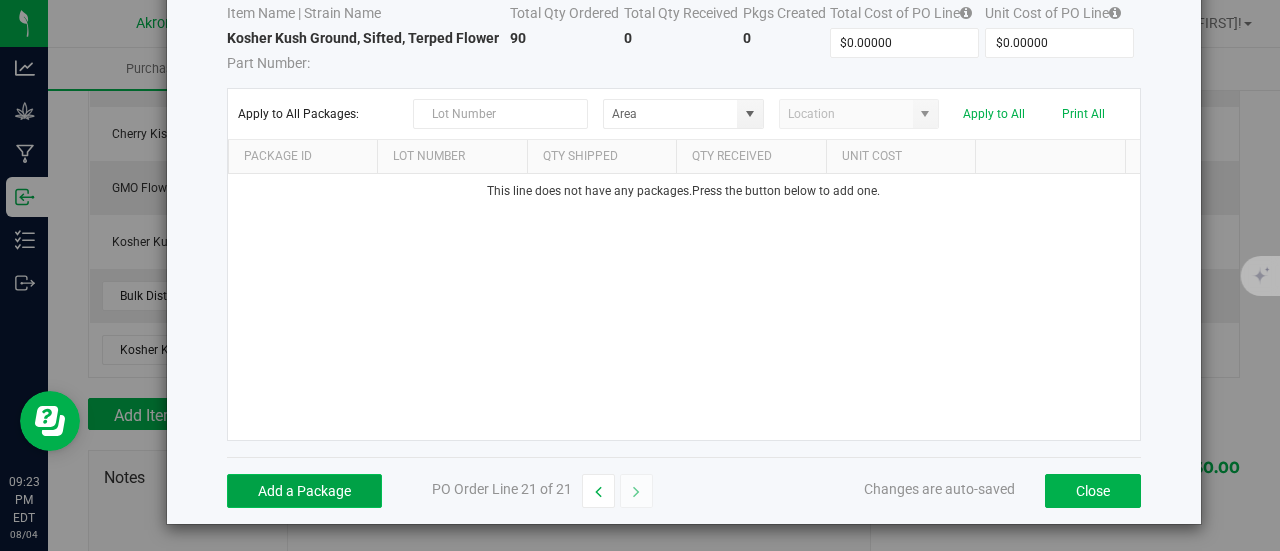 click on "Add a Package" at bounding box center (304, 491) 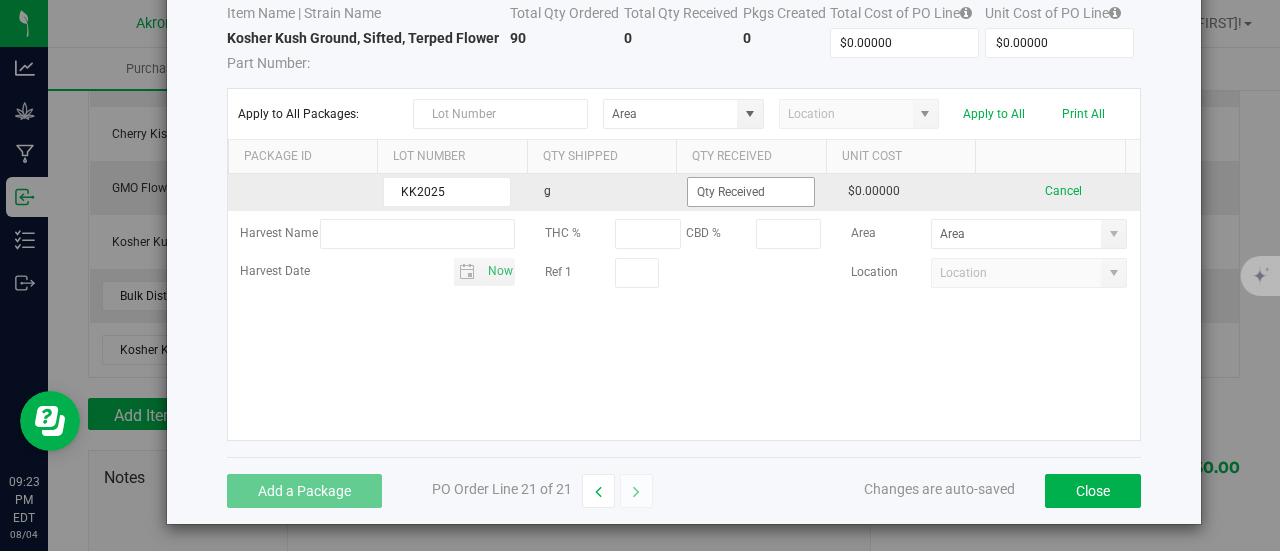 type on "KK2025" 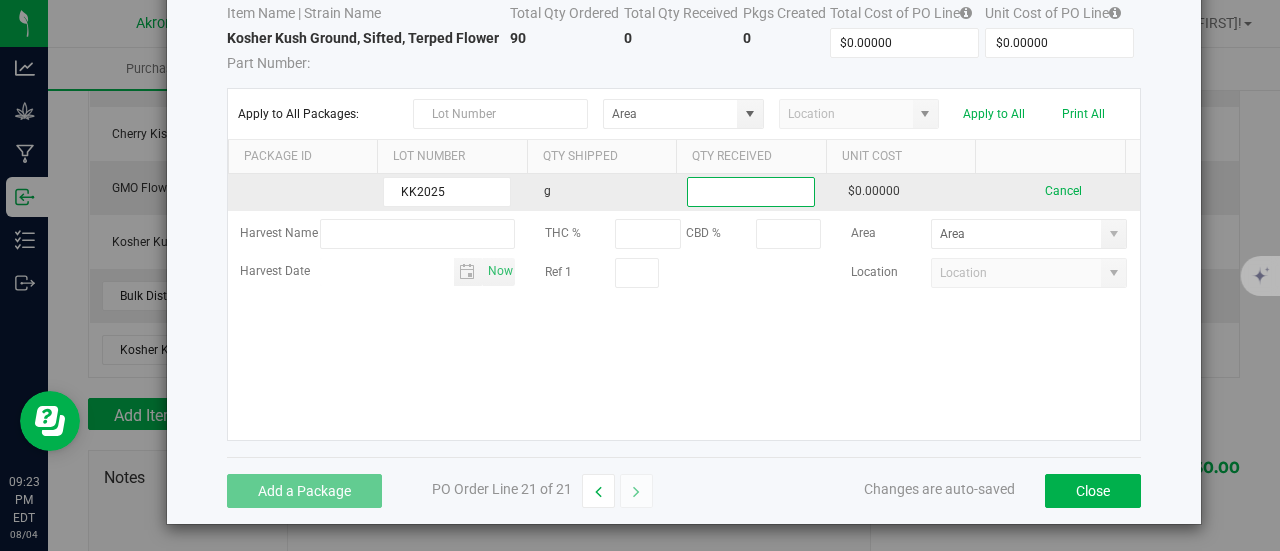 click at bounding box center (751, 192) 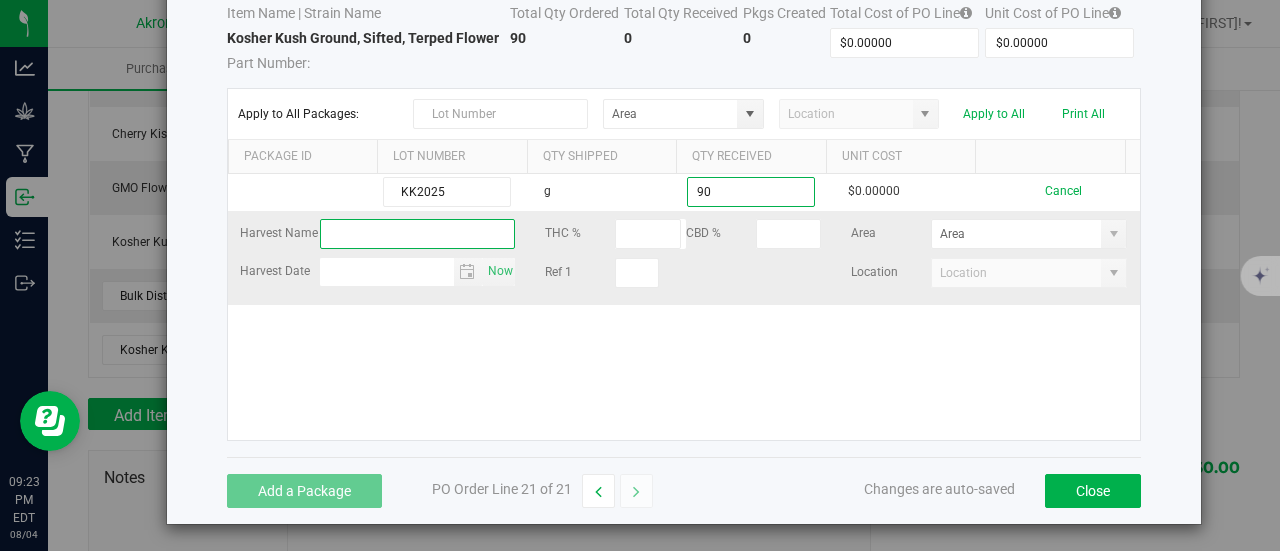type on "[QUANTITY] g" 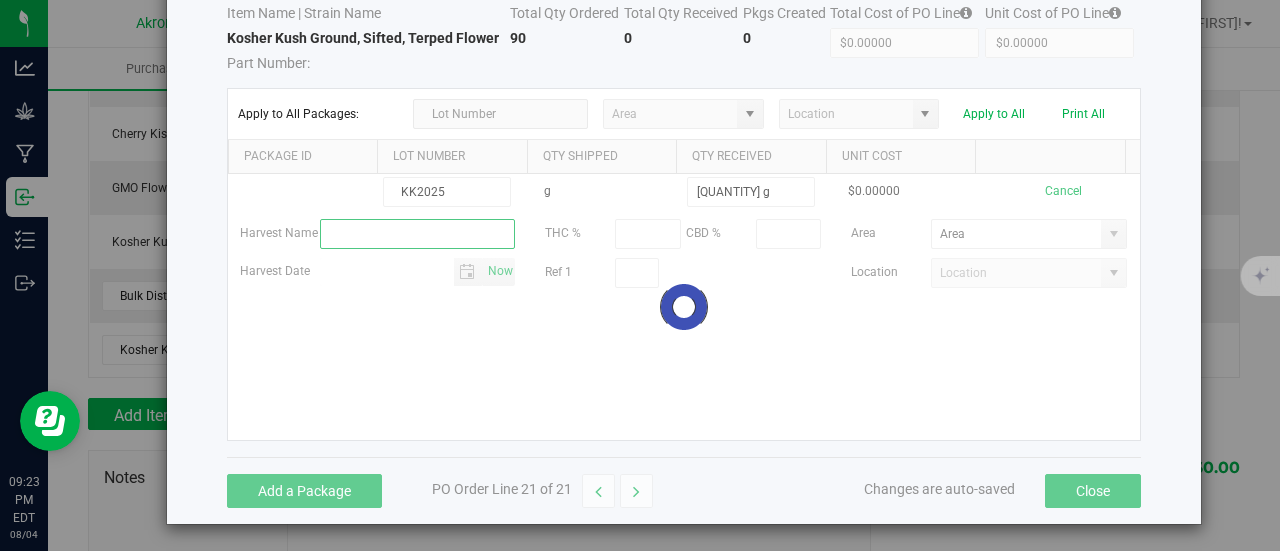 click on "[ID]  g  [QUANTITY] g  $0.00000   Cancel   Harvest Name   THC %   CBD %   Area   Harvest Date
Now
Ref 1   Location  Loading" at bounding box center [684, 307] 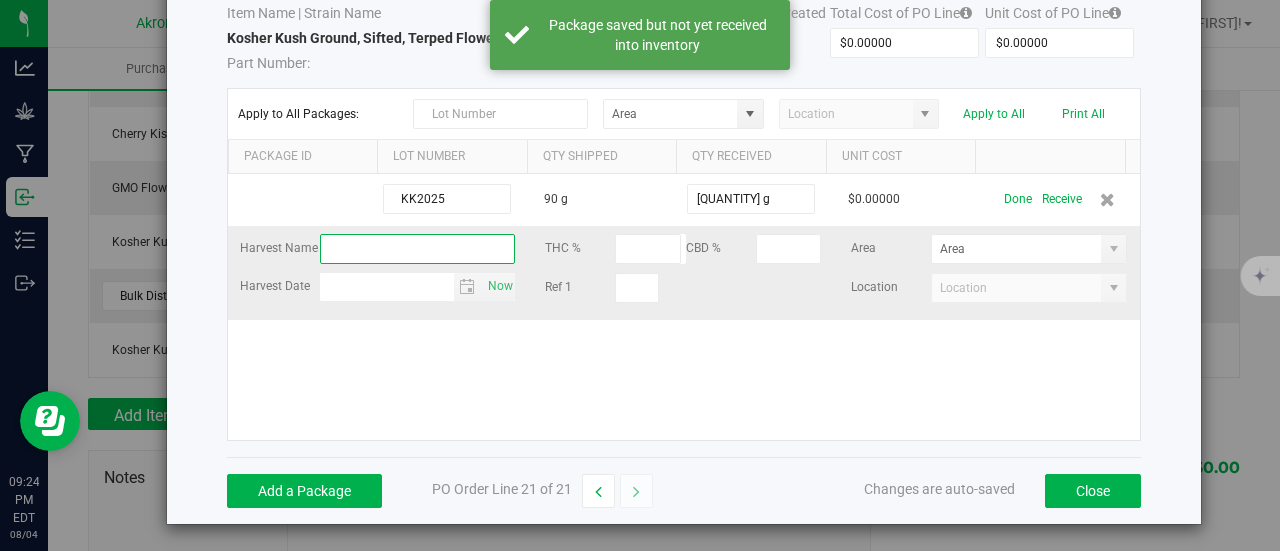 click at bounding box center [418, 249] 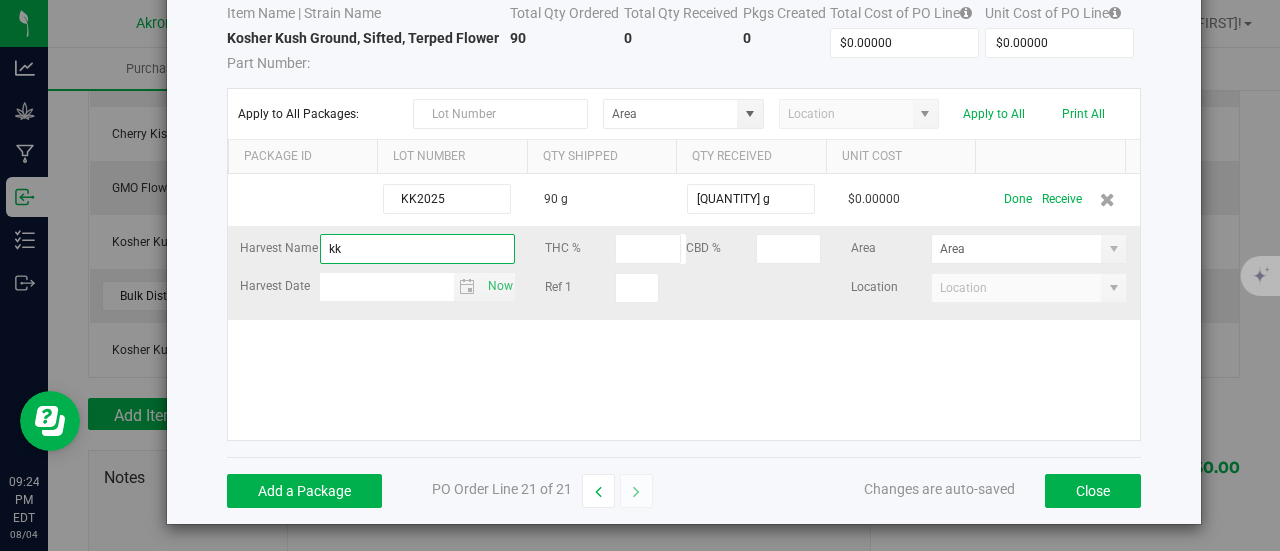 type on "KK2025" 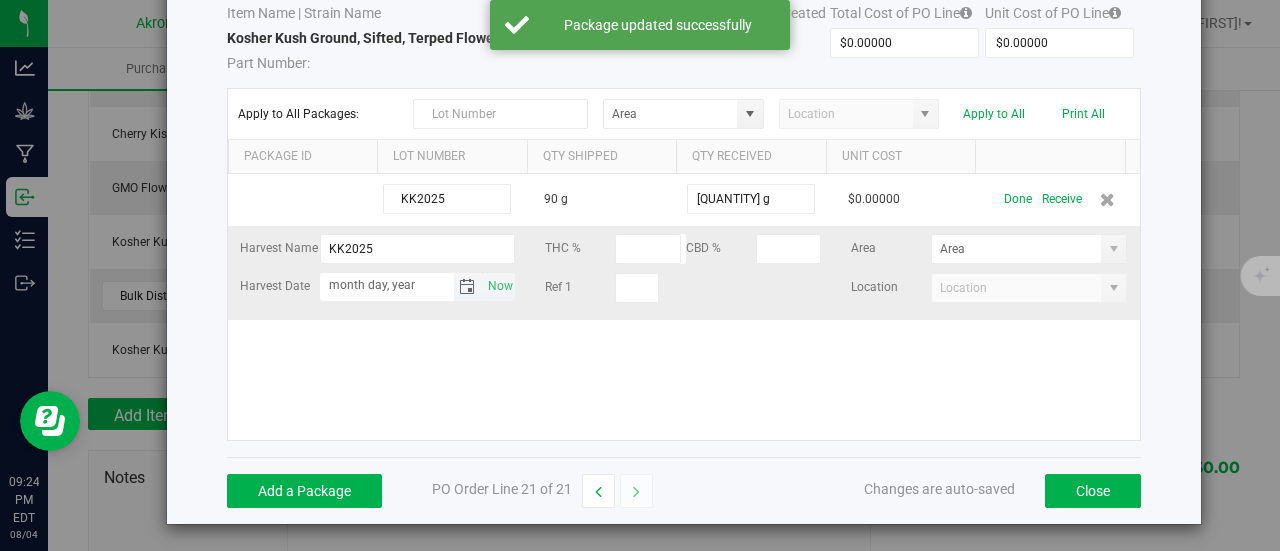 click on "month day, year" at bounding box center [387, 285] 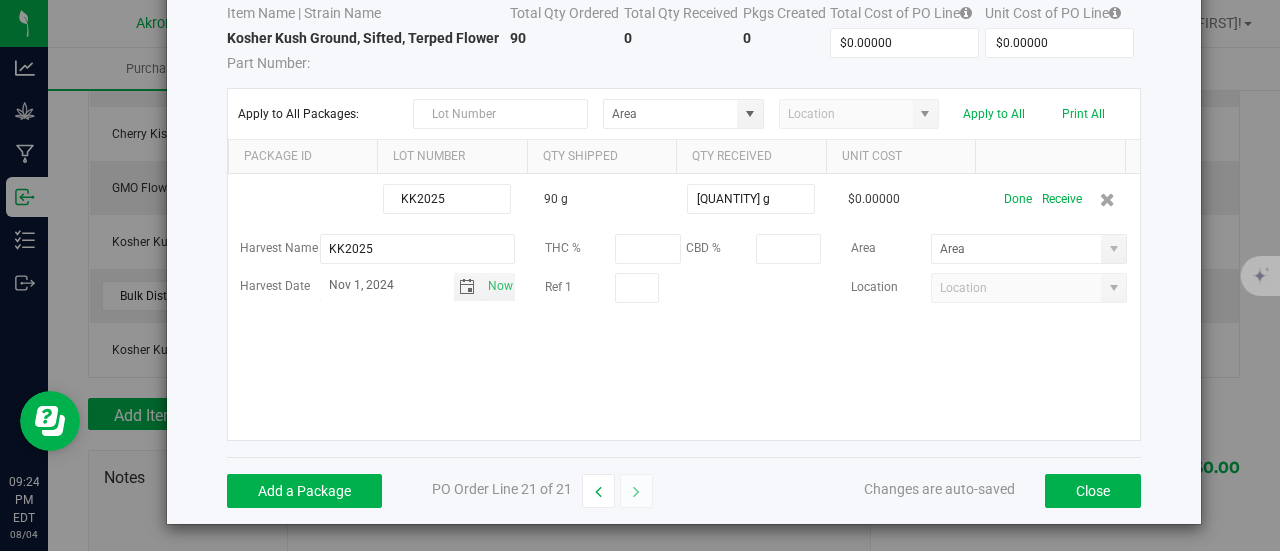 type on "Nov 1, 2024" 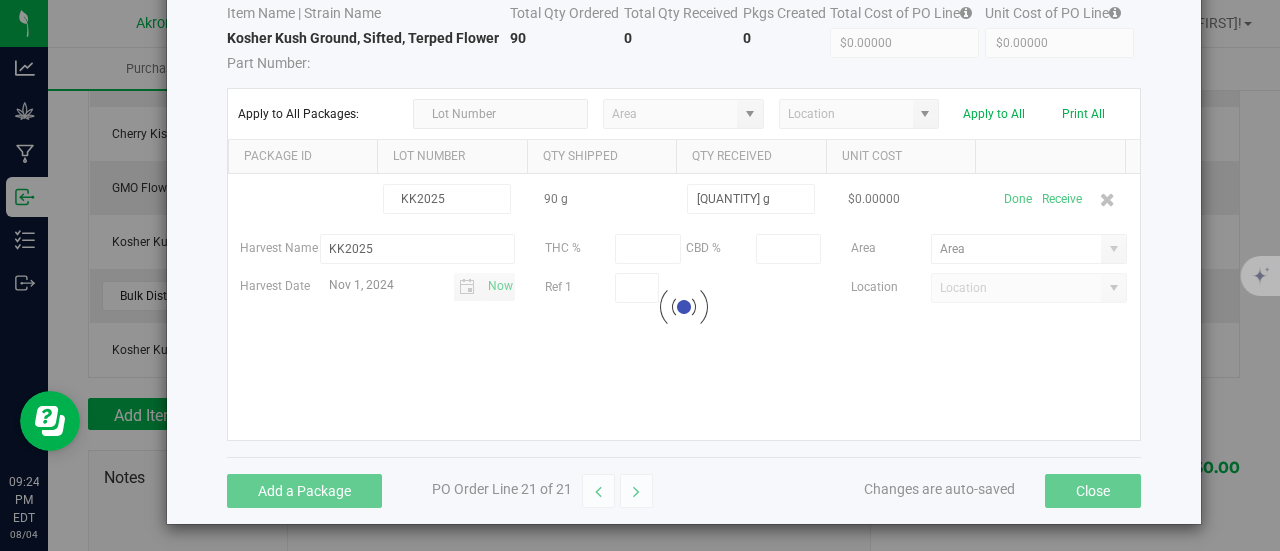 click on "[ID]  [QUANTITY] g  [QUANTITY] g  $0.00000   Done   Receive   Harvest Name  [ID]  THC %   CBD %   Area   Harvest Date  Nov [DAY], [YEAR]
Now
Ref 1   Location" at bounding box center (684, 307) 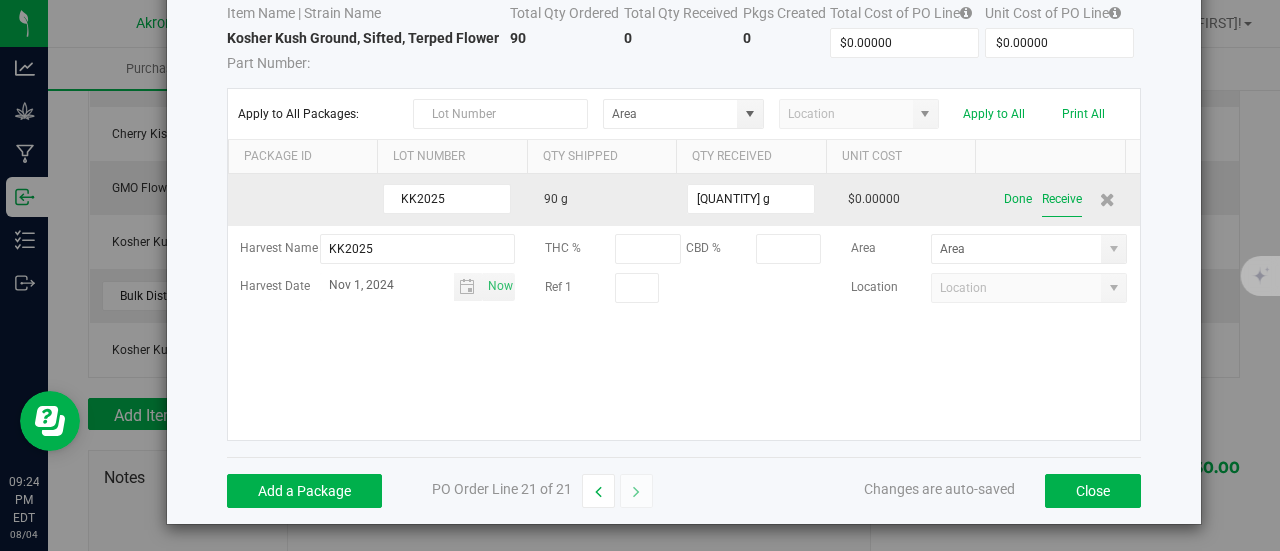 click on "Receive" at bounding box center [1062, 199] 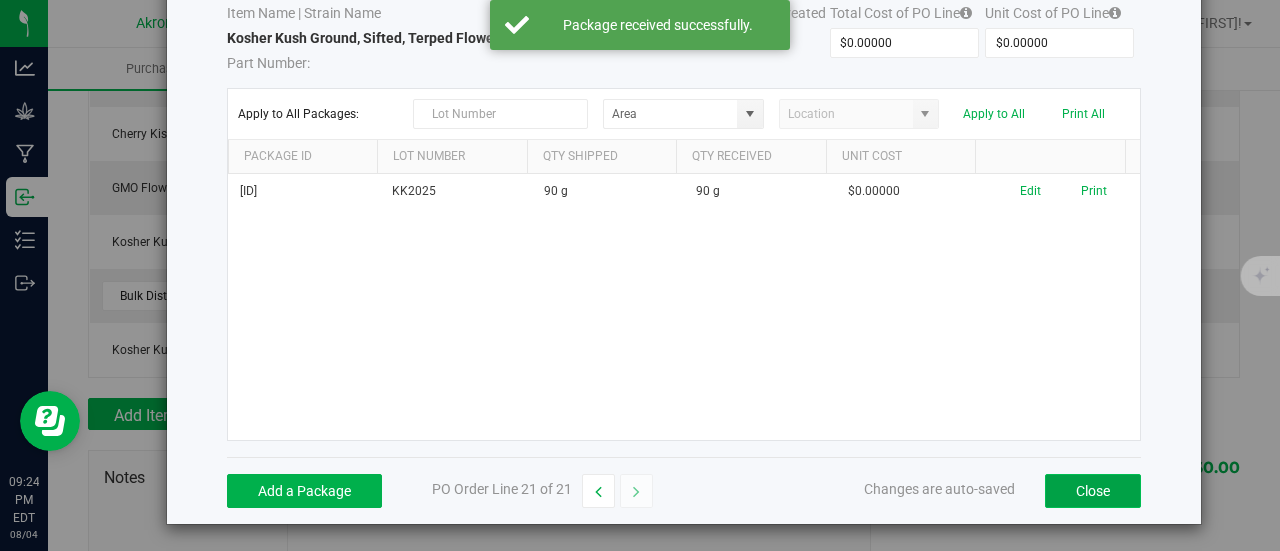 click on "Close" at bounding box center [1093, 491] 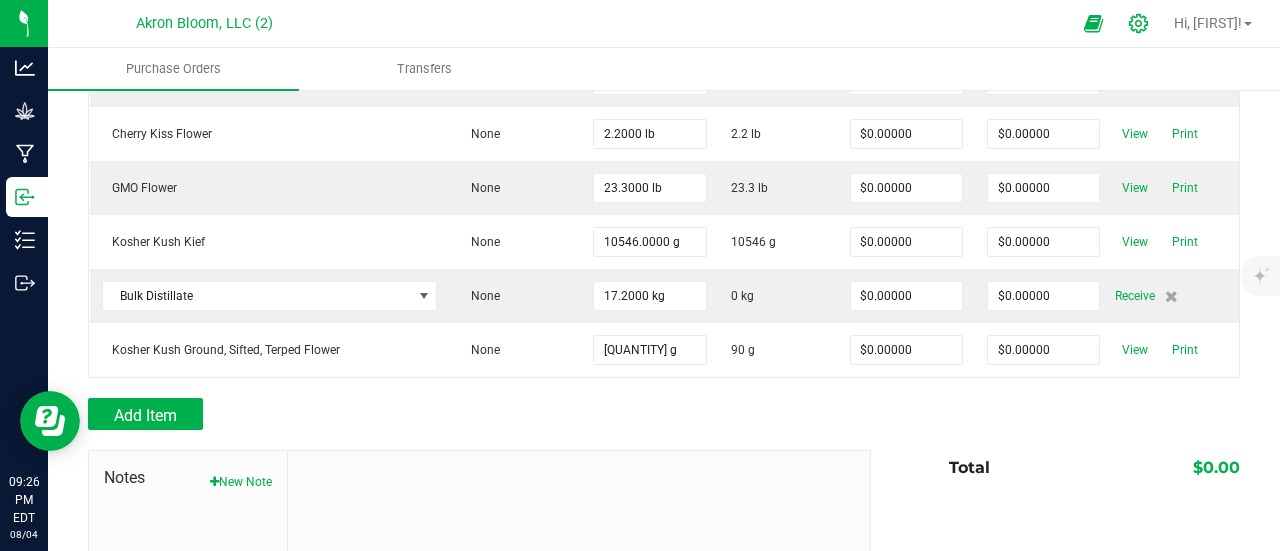 click 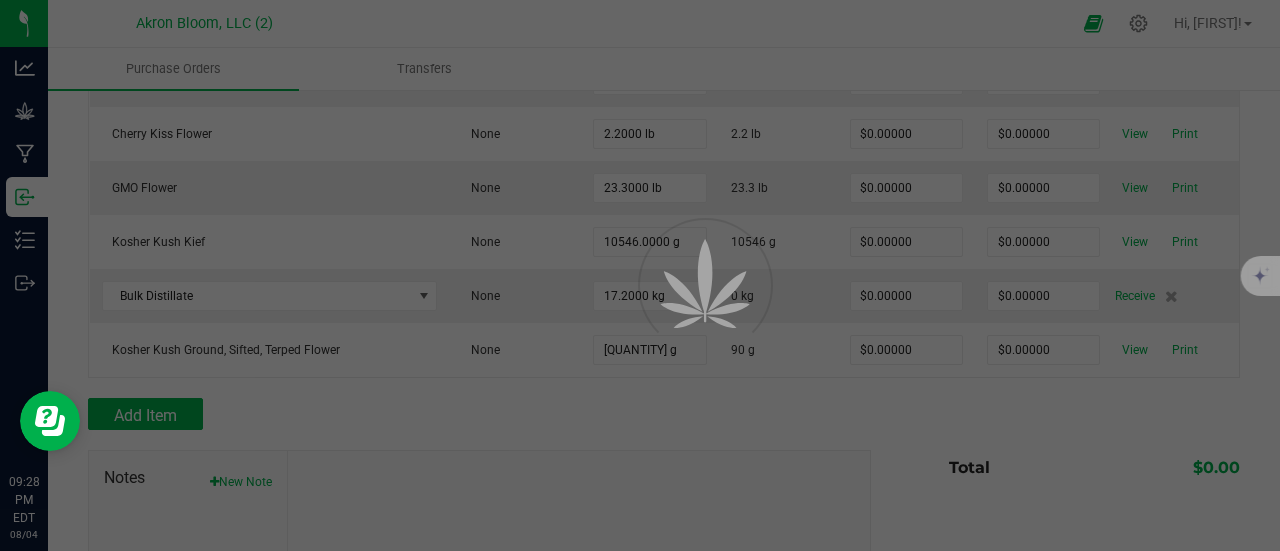 click at bounding box center [640, 275] 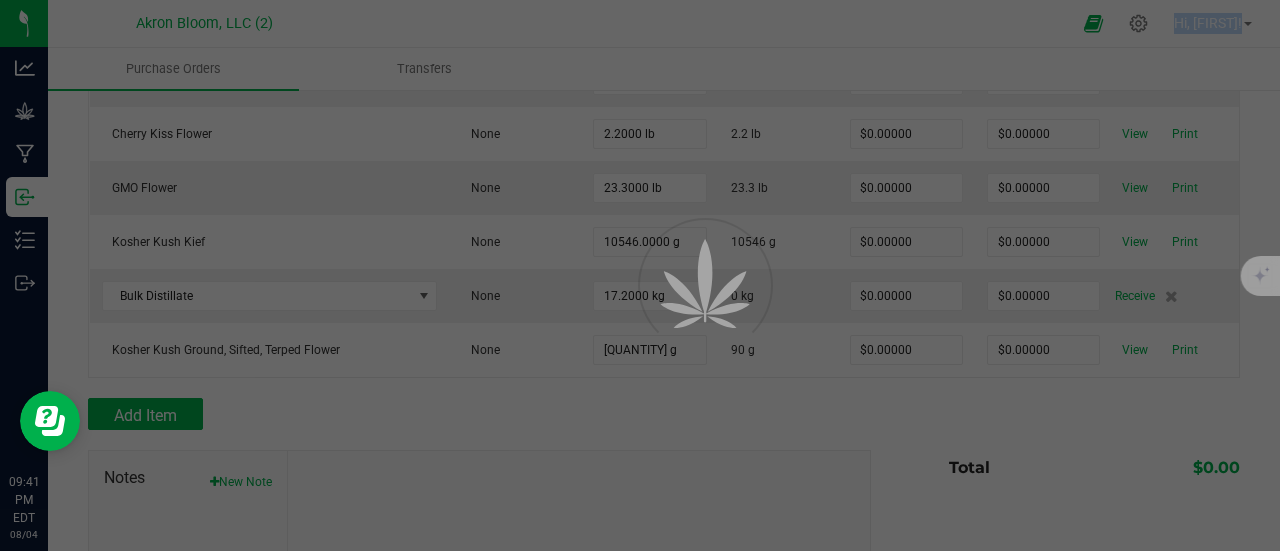 drag, startPoint x: 21, startPoint y: 109, endPoint x: 361, endPoint y: -31, distance: 367.69553 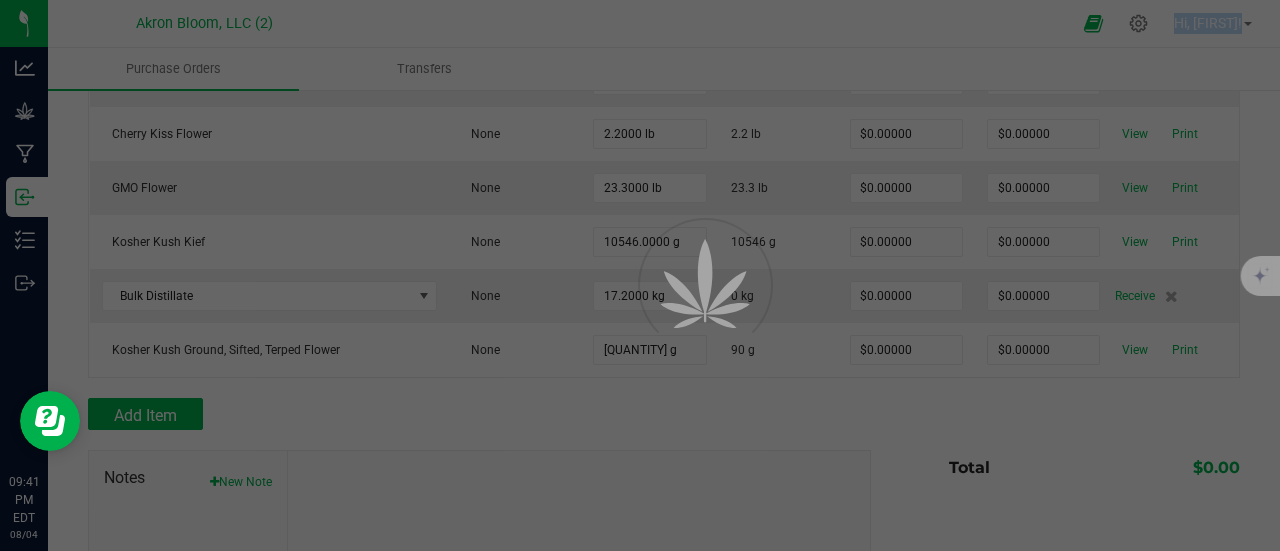 click on "Analytics Grow Manufacturing Inbound Inventory Outbound [TIME] [AMPM] [MM]/[DD]/[YEAR]  [MM]/[DD]   [COMPANY] ([NUMBER])   Hi, [FIRST]!
Purchase Orders
Transfers
Back to Purchase Orders
Done Editing
PO
[PO_NUMBER]
Status" at bounding box center (640, 275) 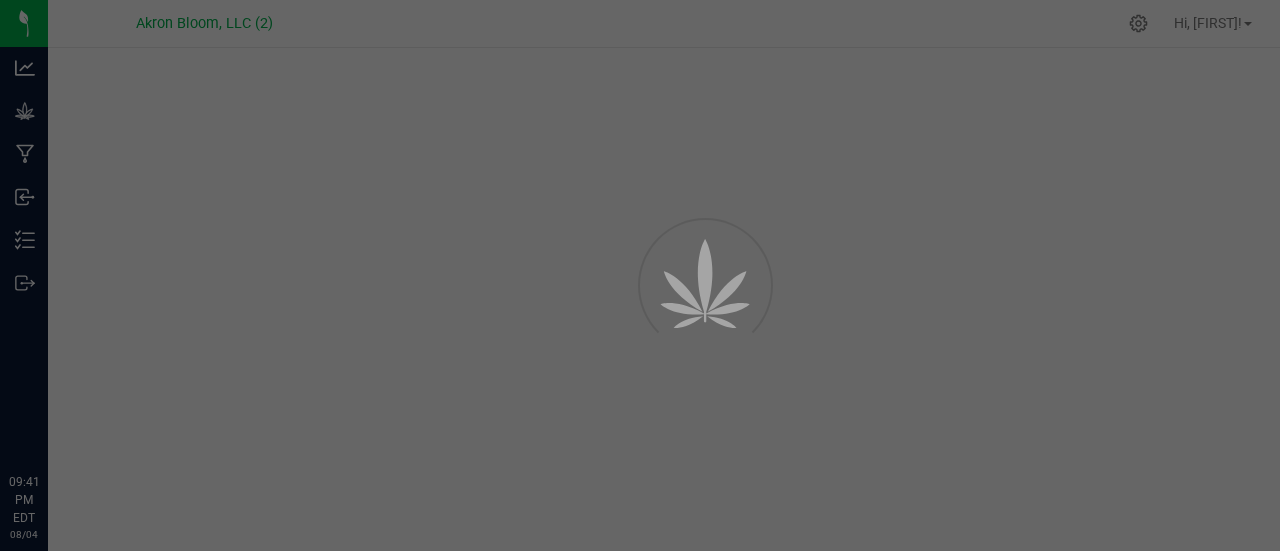 scroll, scrollTop: 0, scrollLeft: 0, axis: both 